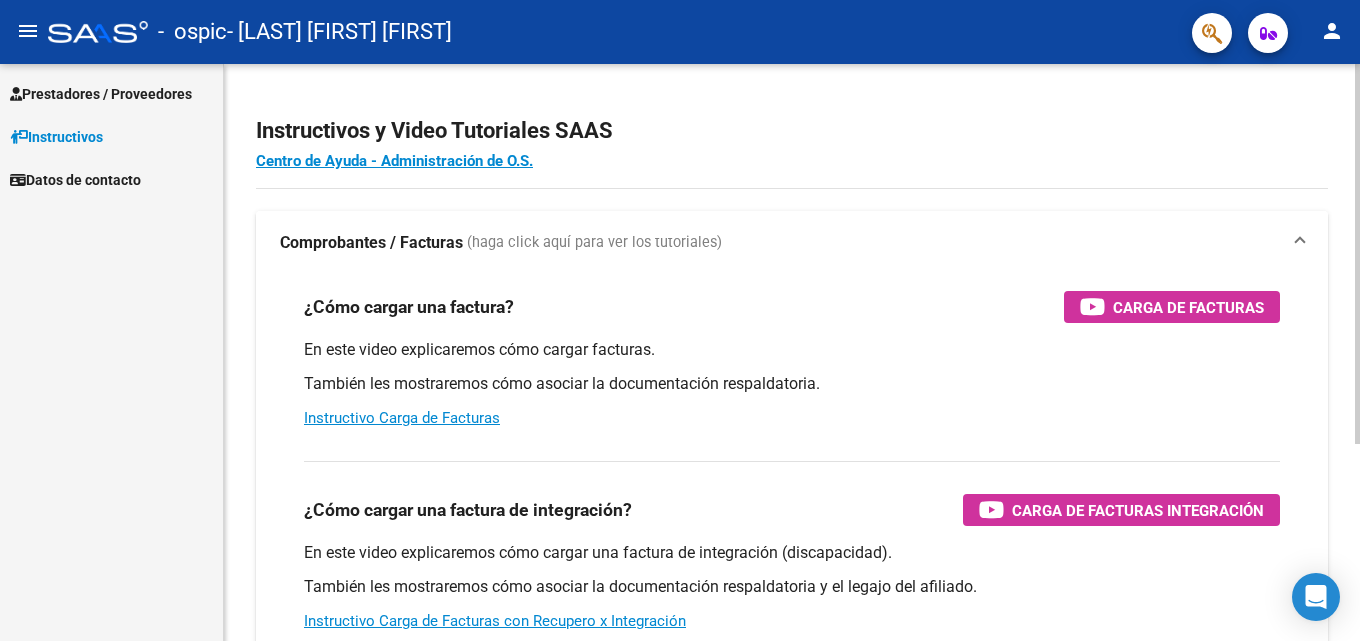 scroll, scrollTop: 0, scrollLeft: 0, axis: both 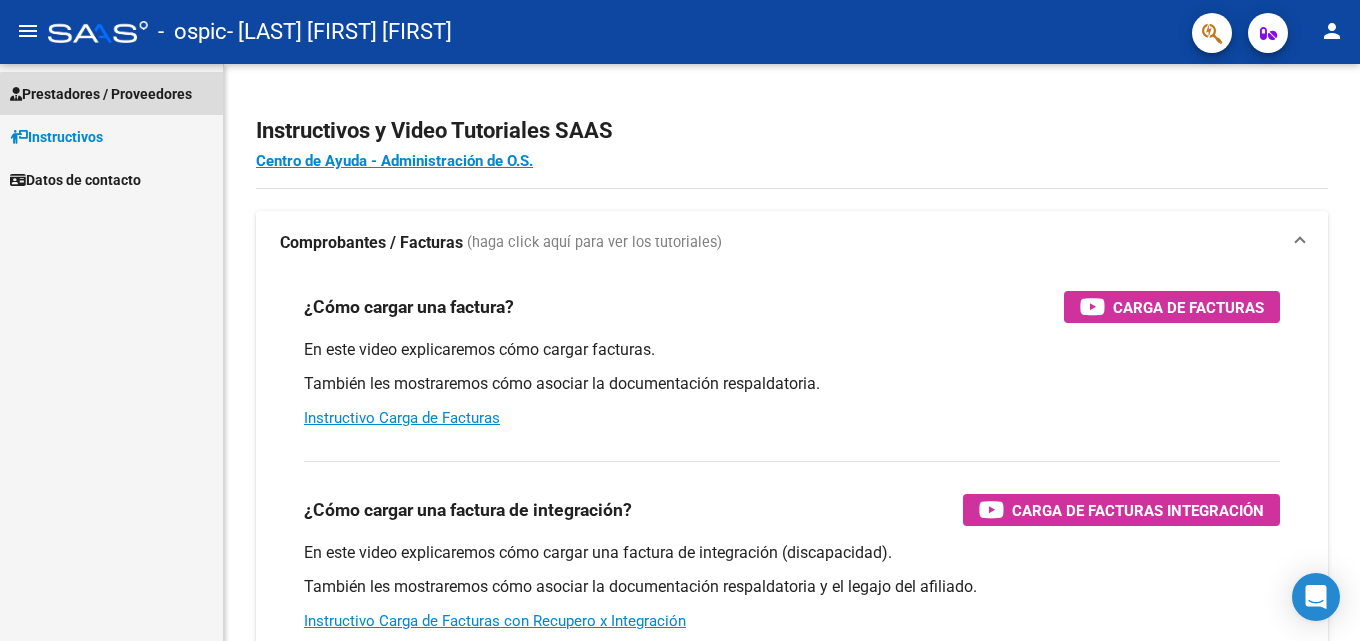 click on "Prestadores / Proveedores" at bounding box center (101, 94) 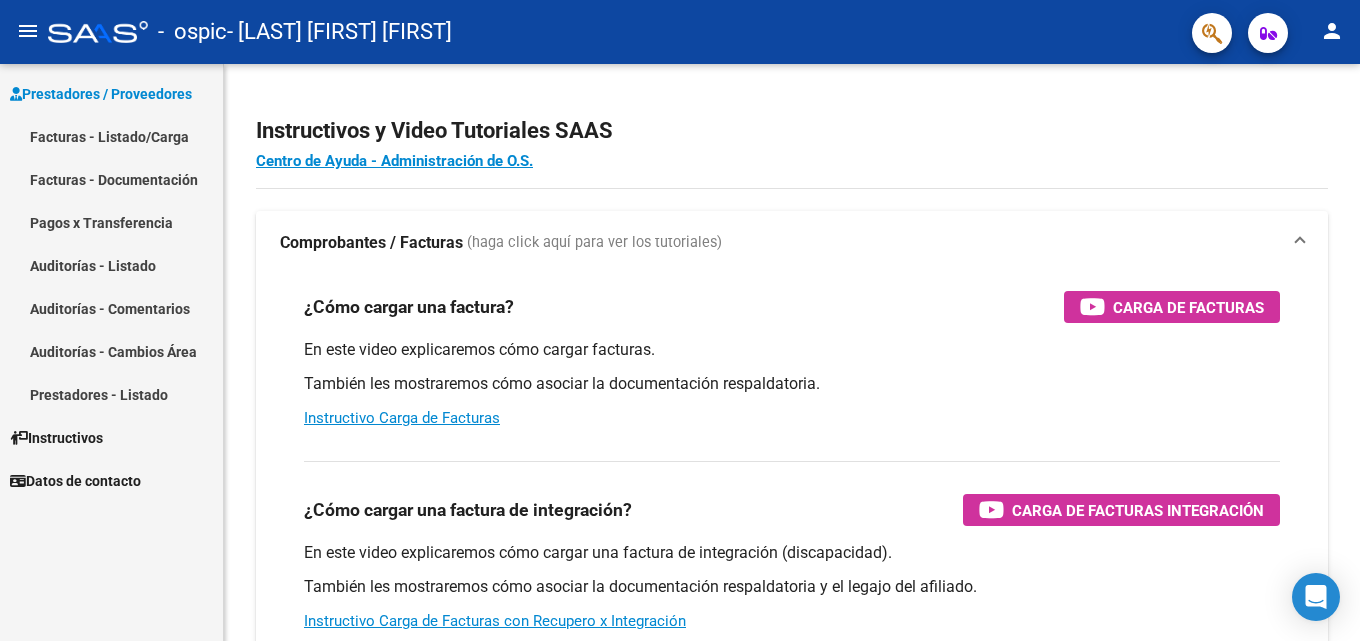 click on "Facturas - Listado/Carga" at bounding box center [111, 136] 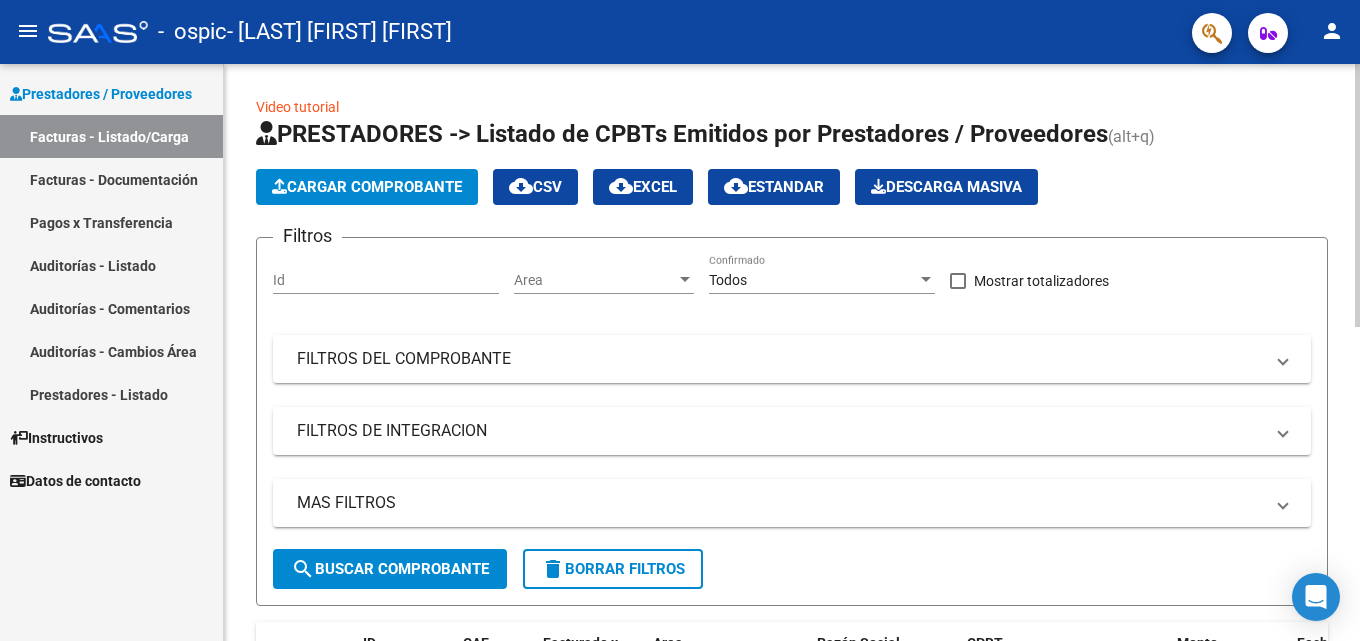click on "Cargar Comprobante" 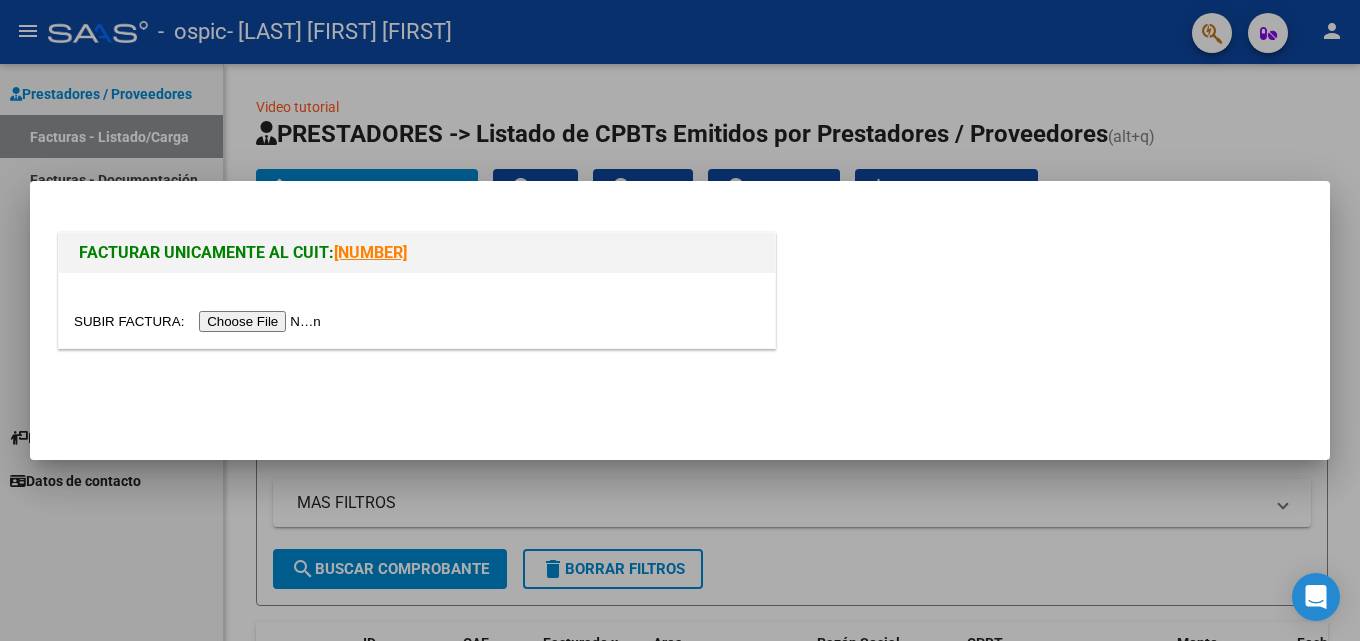 click at bounding box center (200, 321) 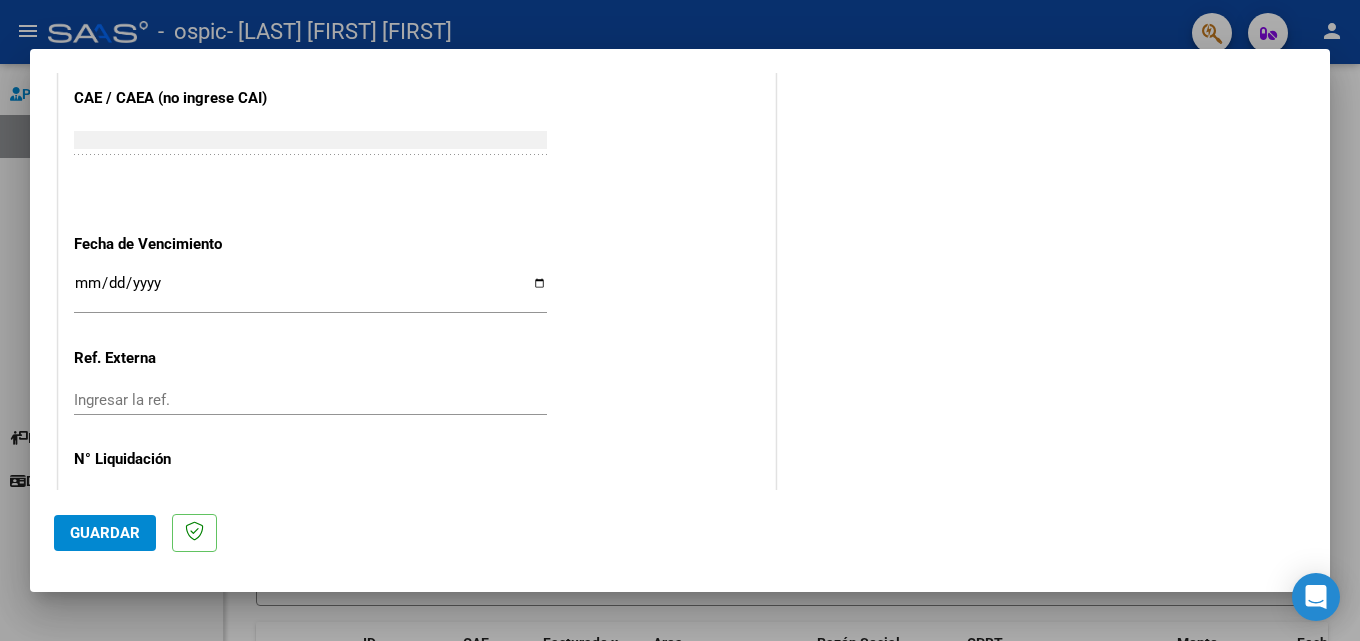 scroll, scrollTop: 1100, scrollLeft: 0, axis: vertical 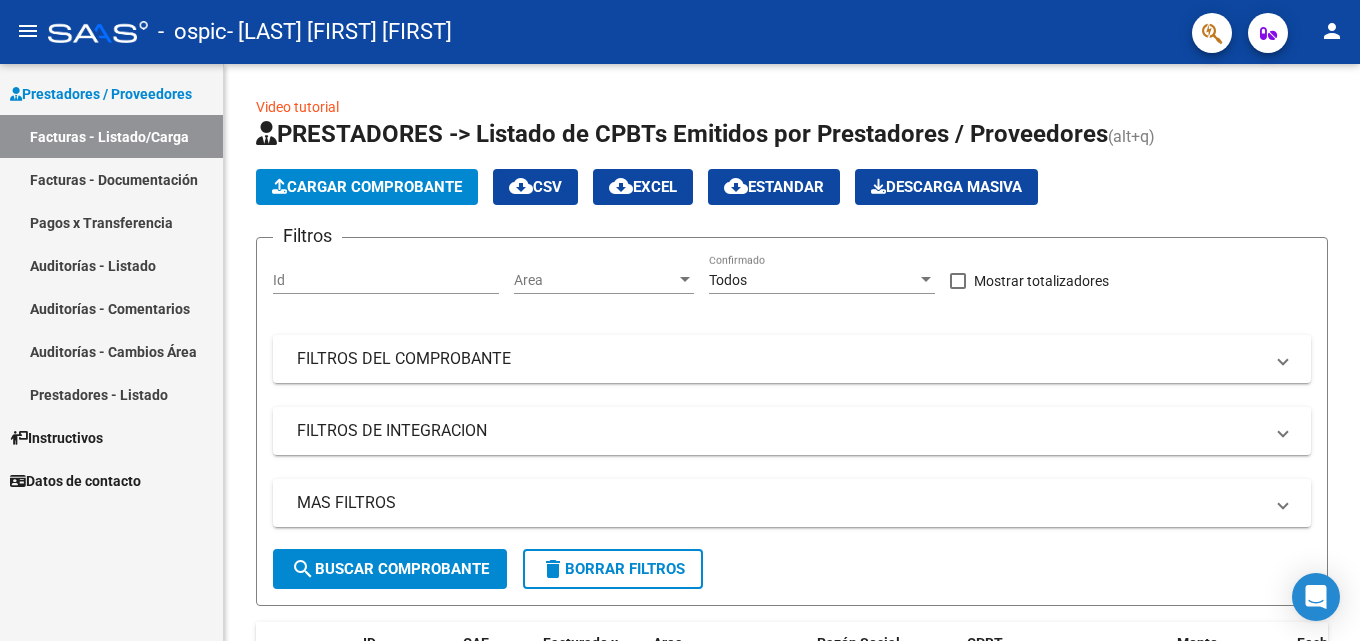 click on "Facturas - Documentación" at bounding box center [111, 179] 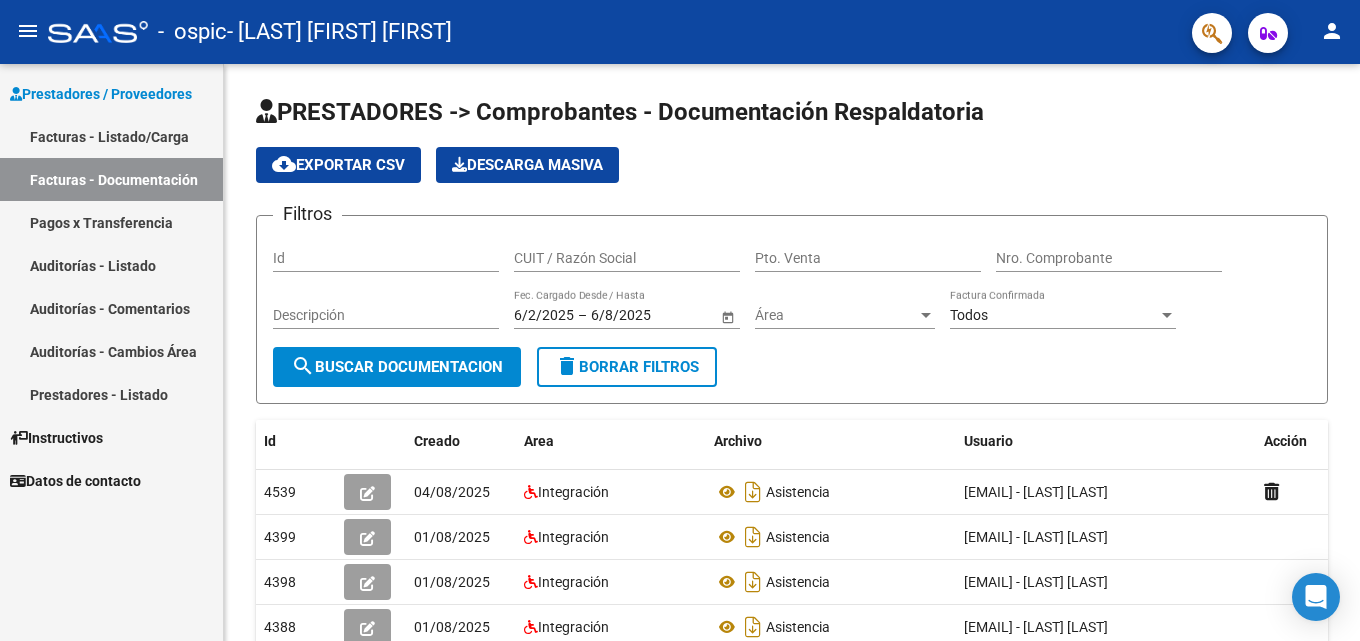 click on "Facturas - Listado/Carga" at bounding box center (111, 136) 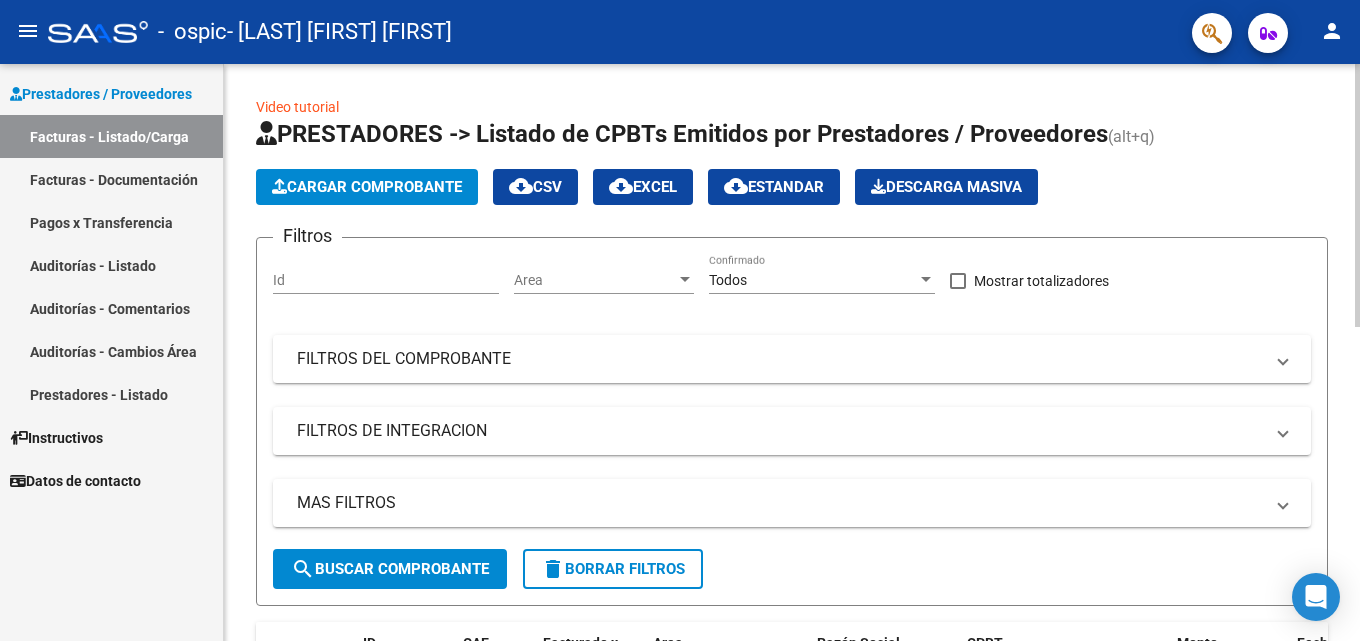 click on "Cargar Comprobante" 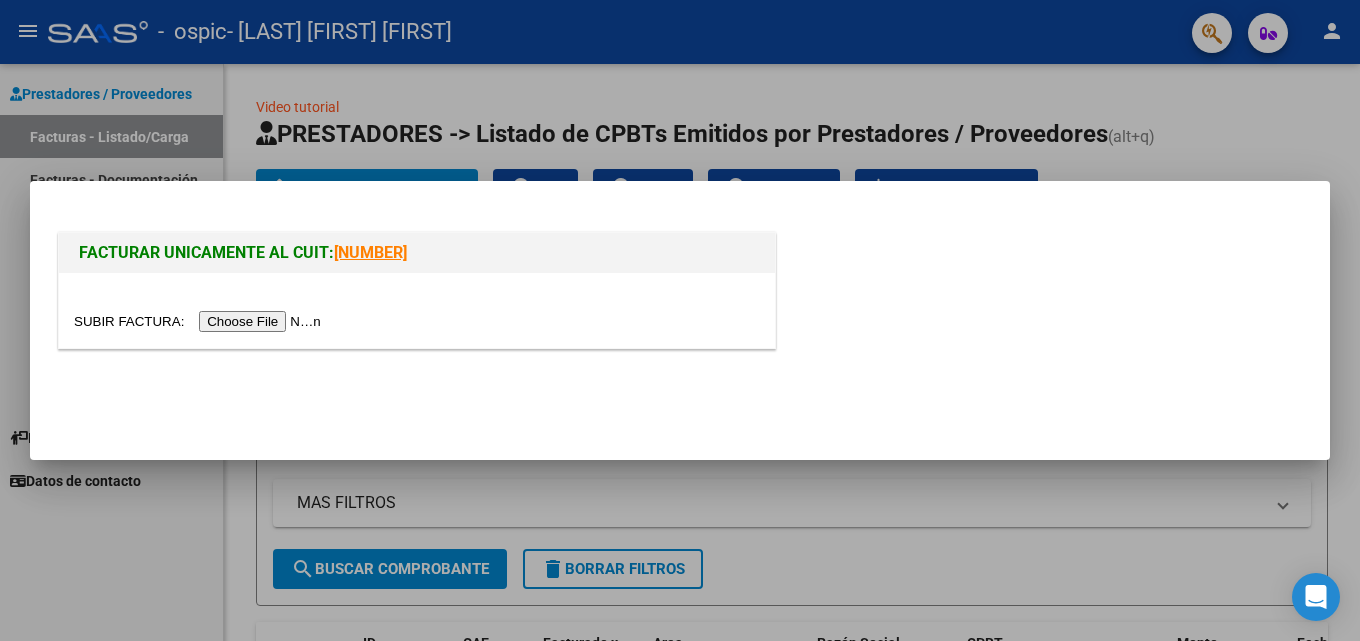 click at bounding box center [200, 321] 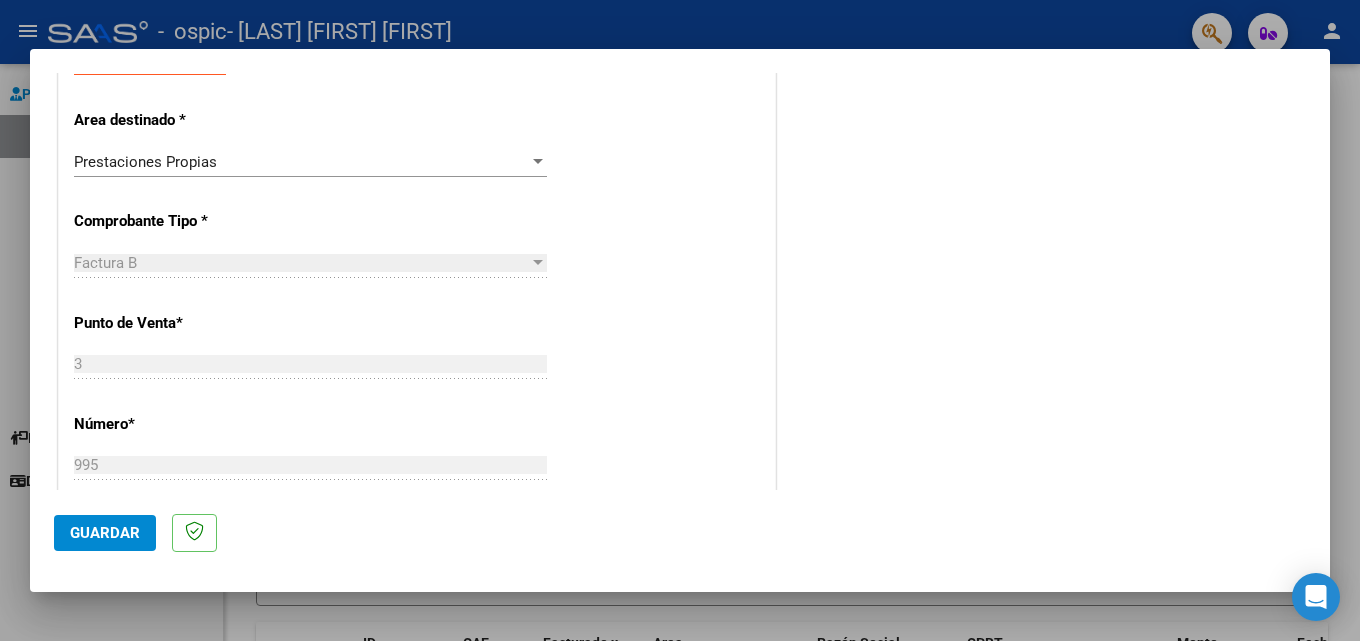 scroll, scrollTop: 400, scrollLeft: 0, axis: vertical 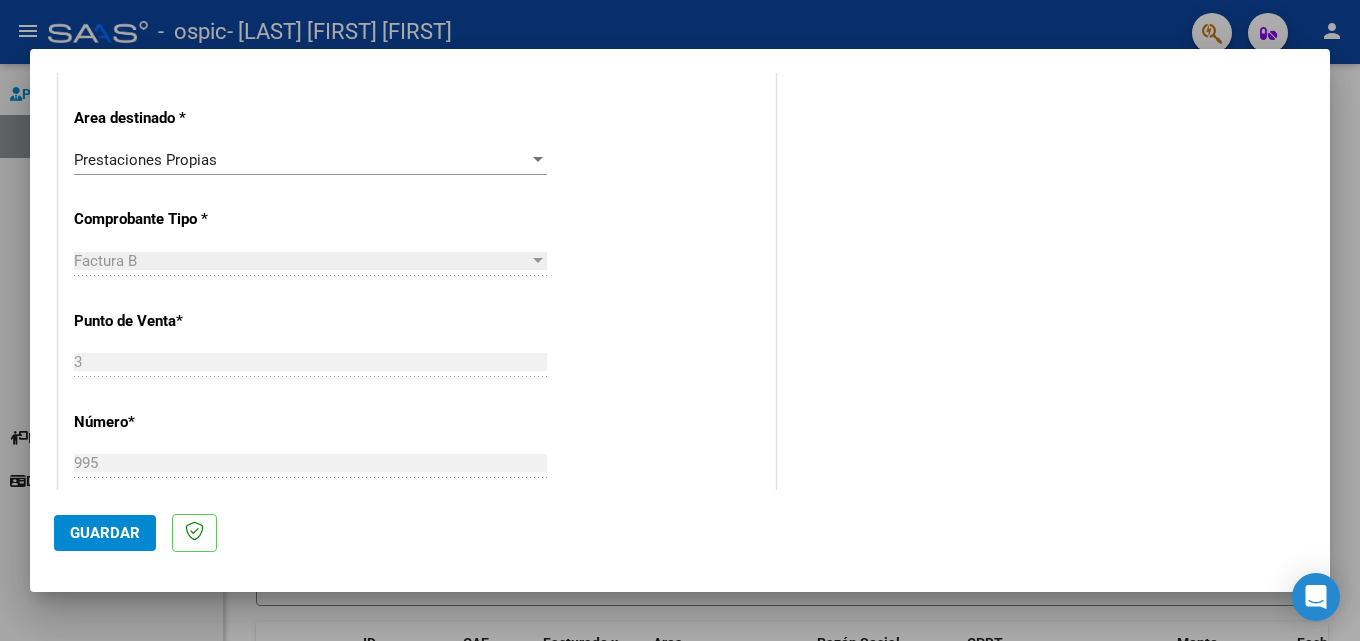 click on "Prestaciones Propias Seleccionar Area" at bounding box center (310, 160) 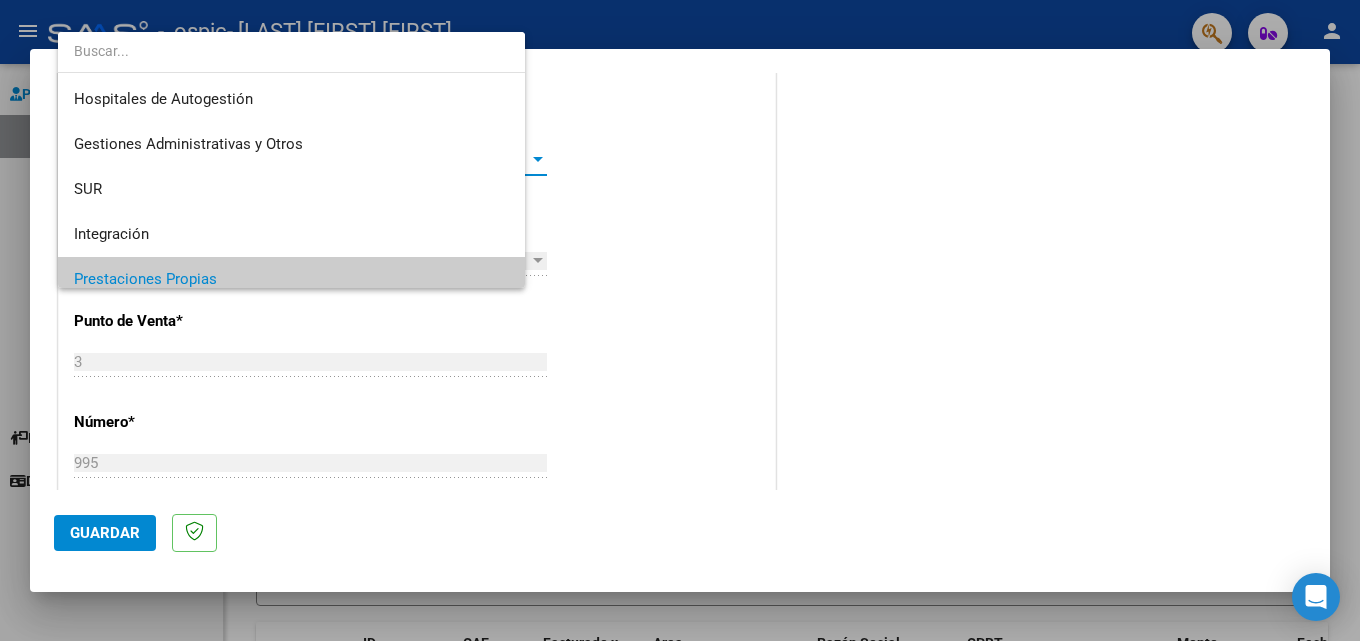 scroll, scrollTop: 120, scrollLeft: 0, axis: vertical 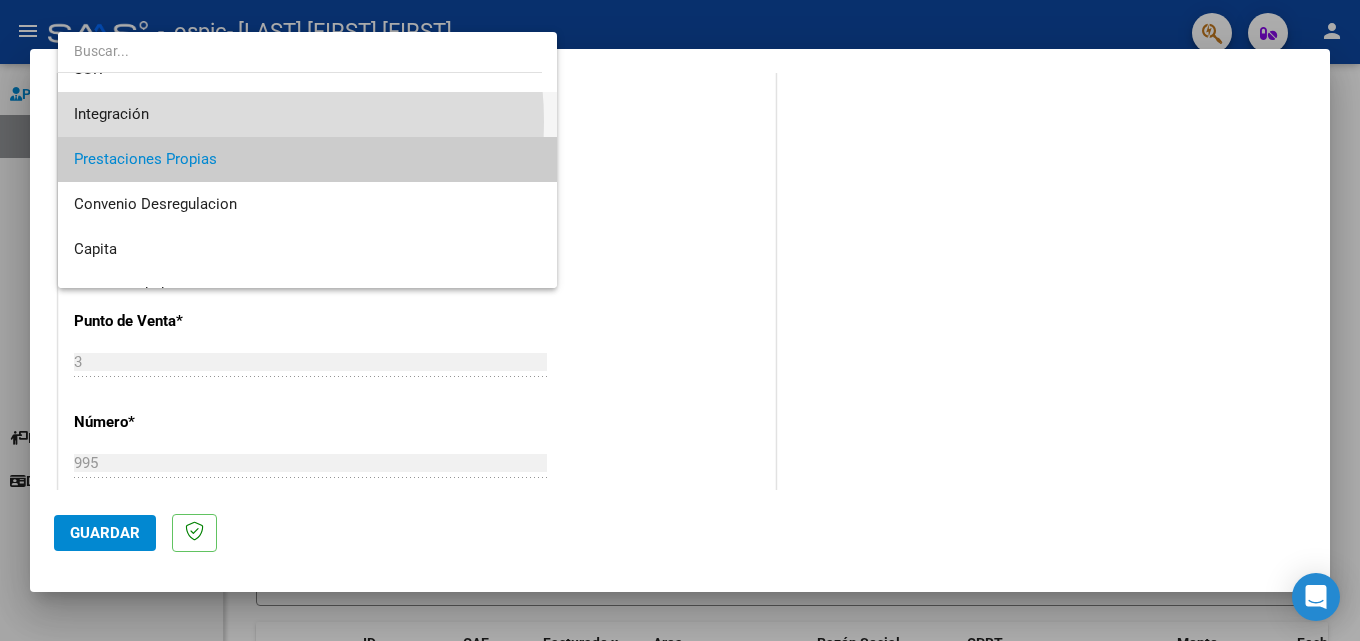 click on "Integración" at bounding box center [307, 114] 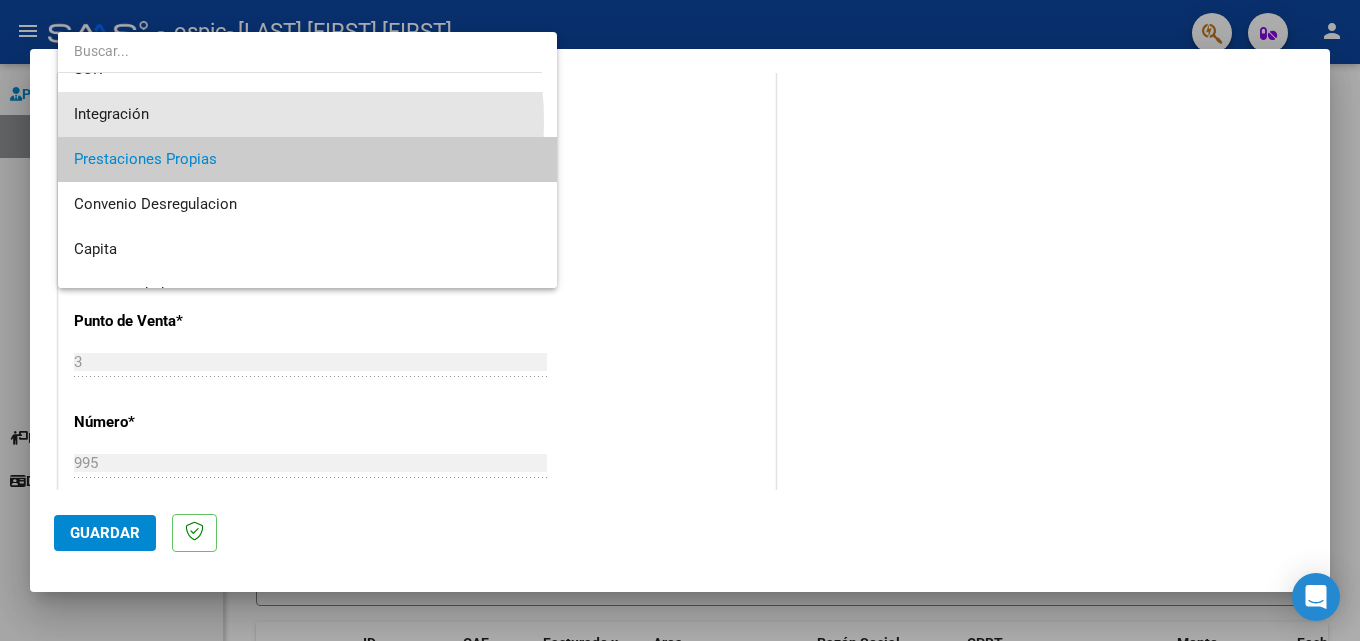 scroll, scrollTop: 135, scrollLeft: 0, axis: vertical 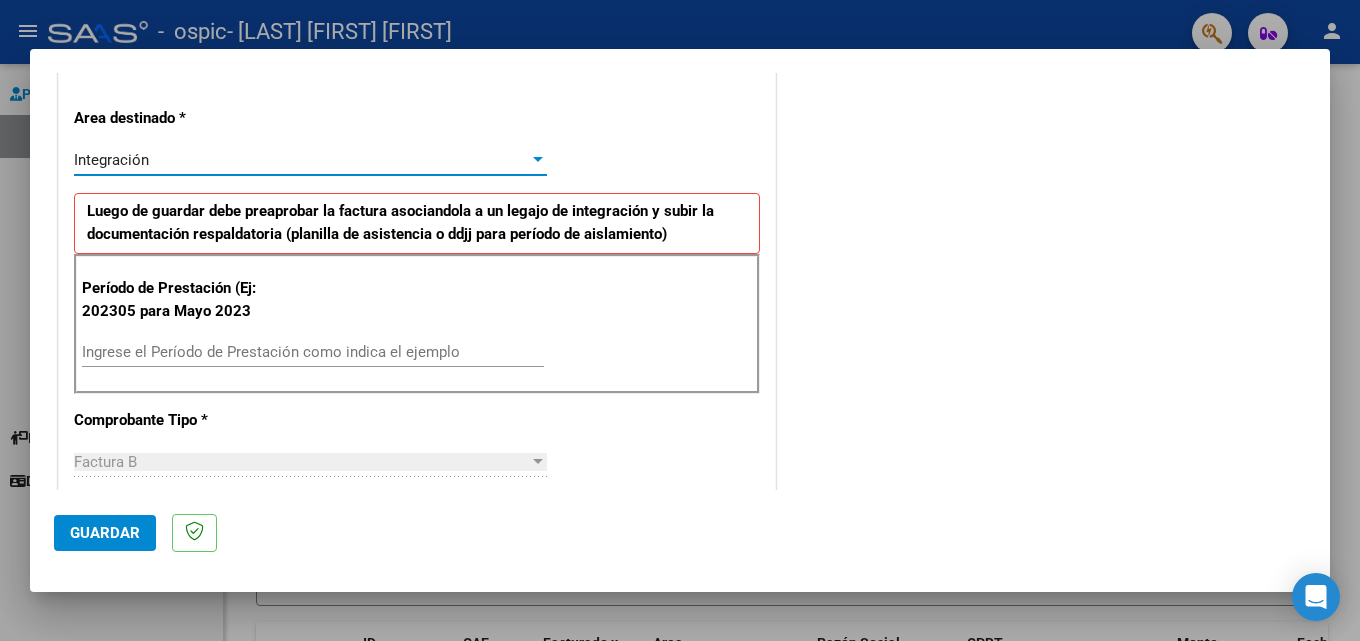 click on "Ingrese el Período de Prestación como indica el ejemplo" at bounding box center (313, 352) 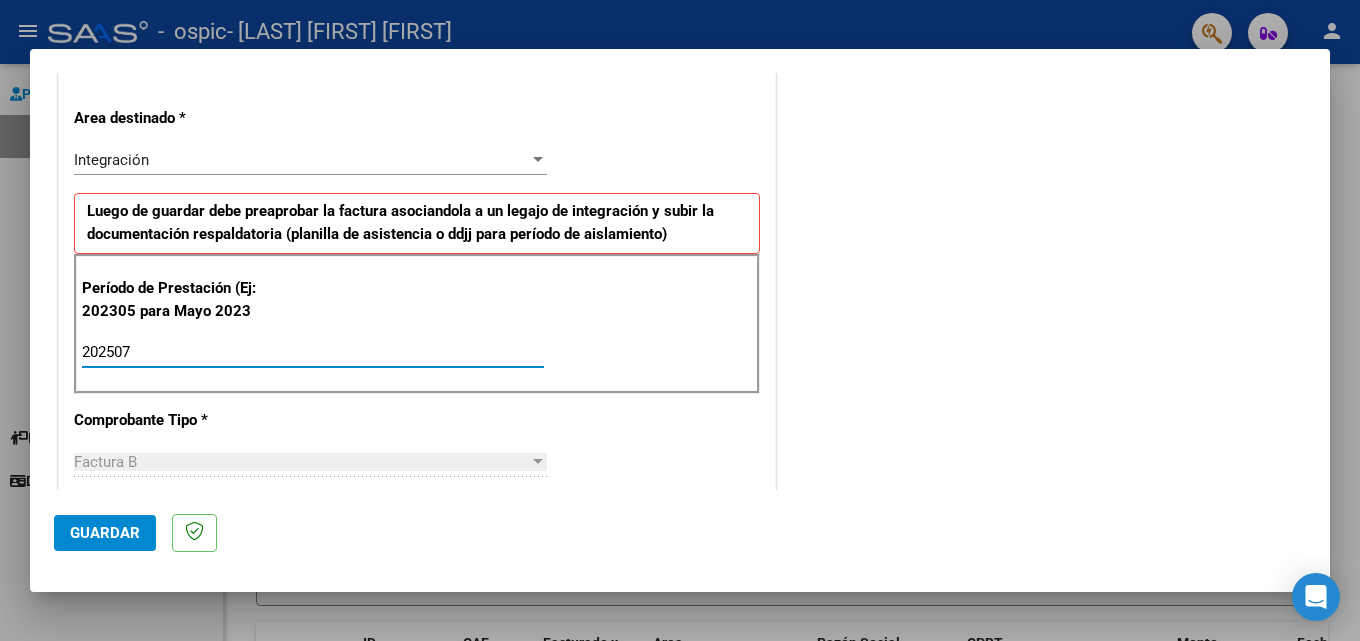 type on "202507" 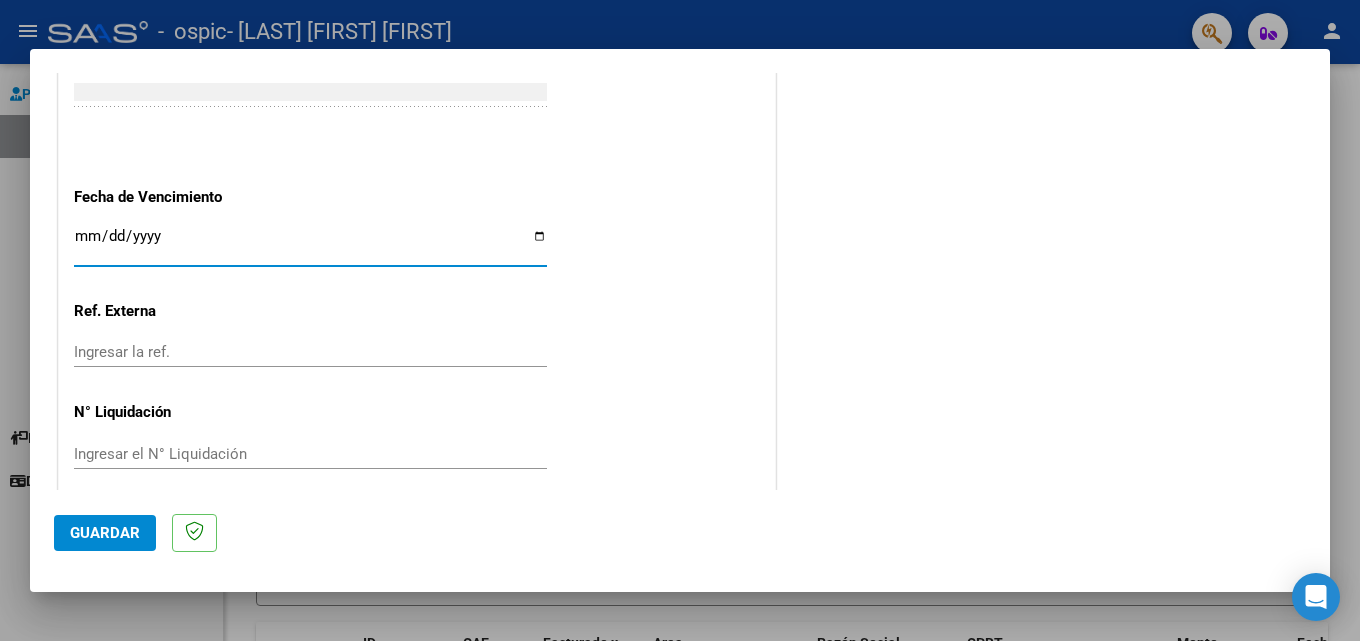 scroll, scrollTop: 1305, scrollLeft: 0, axis: vertical 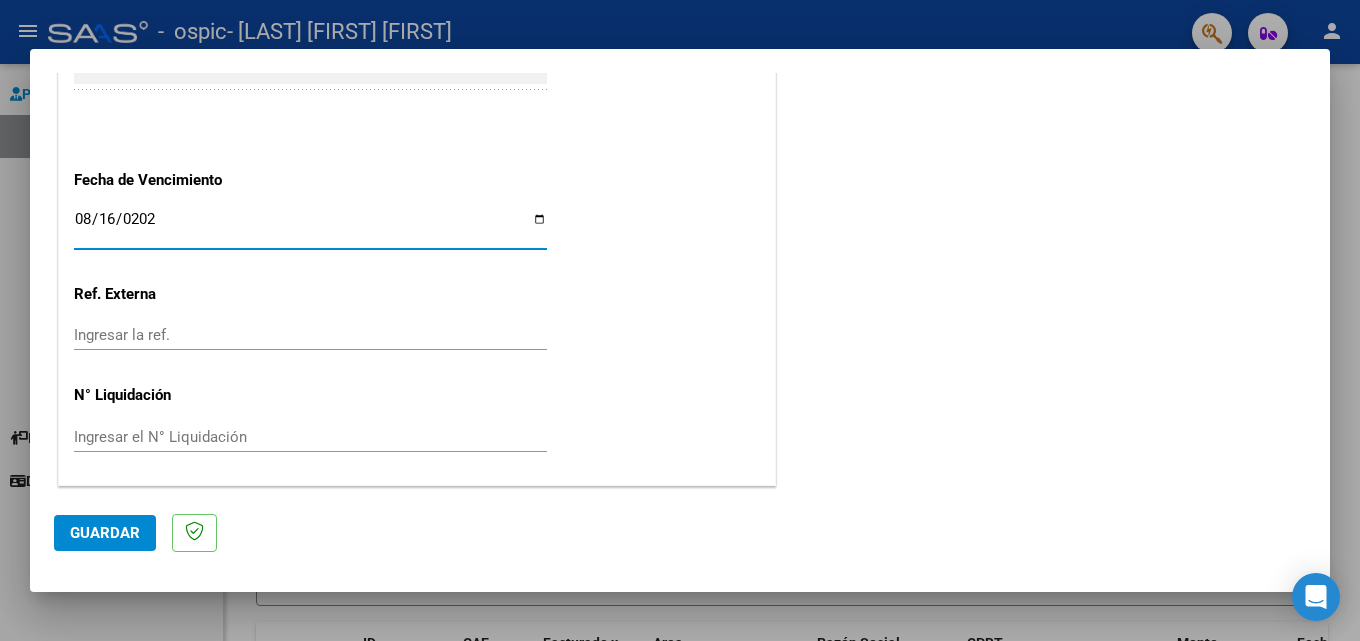 type on "2025-08-16" 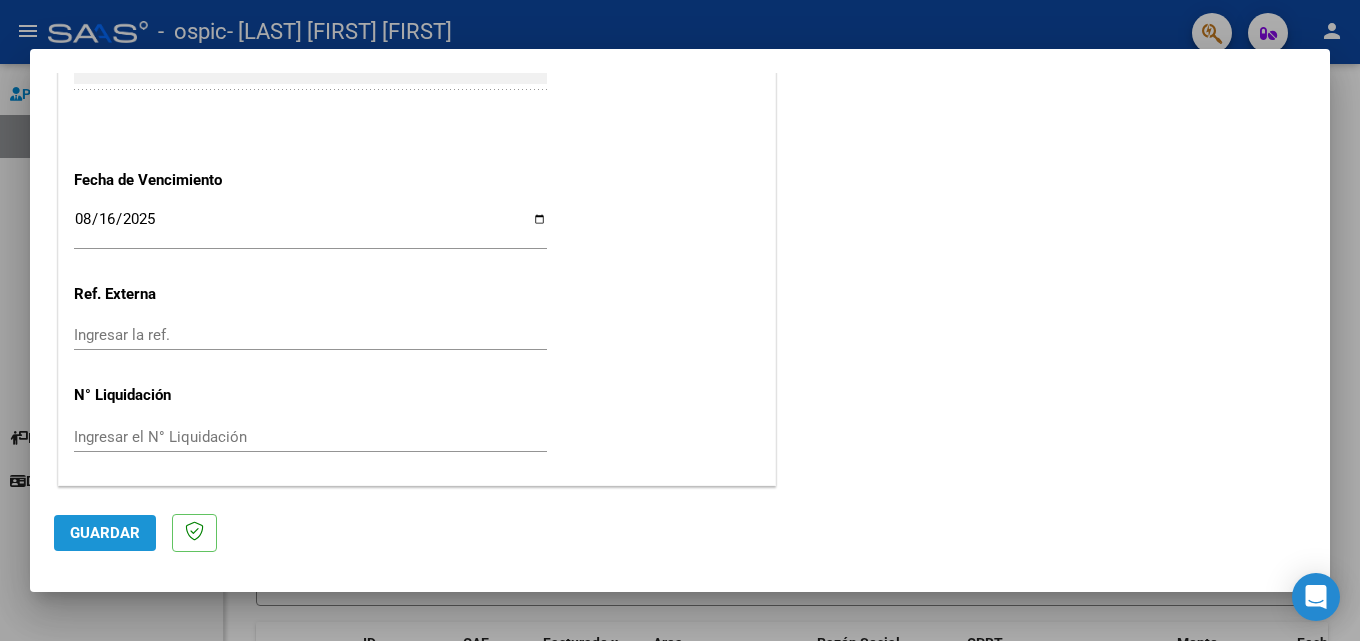 click on "Guardar" 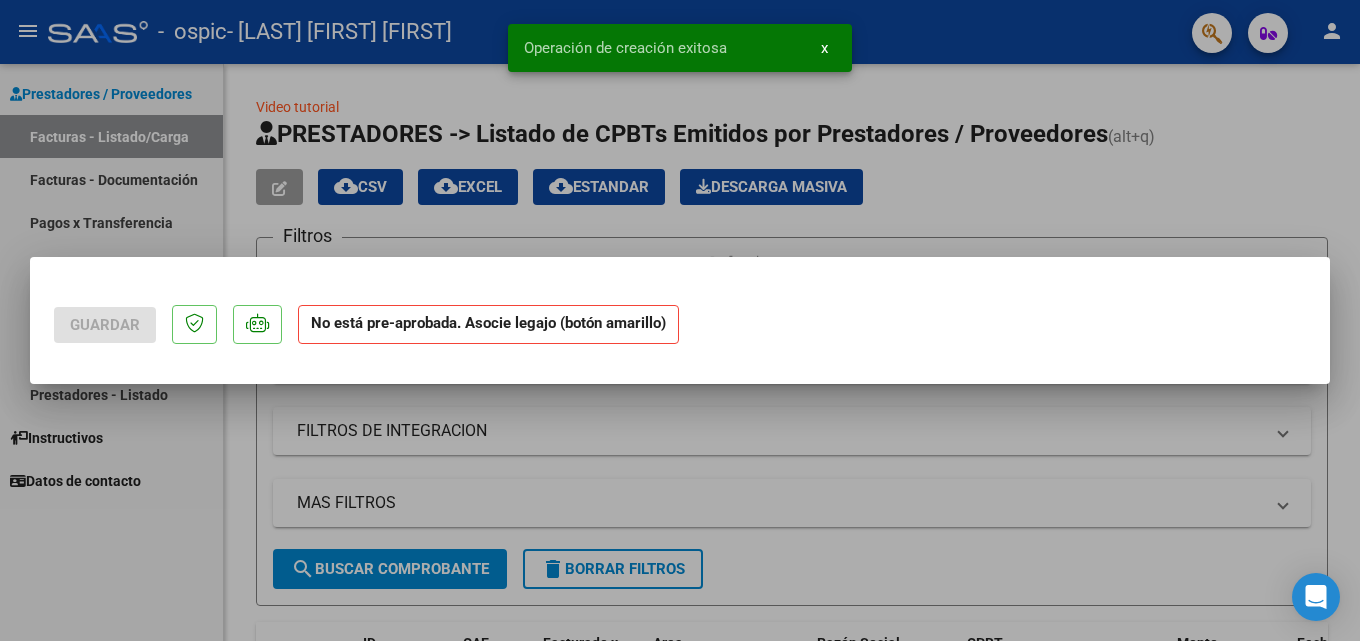scroll, scrollTop: 0, scrollLeft: 0, axis: both 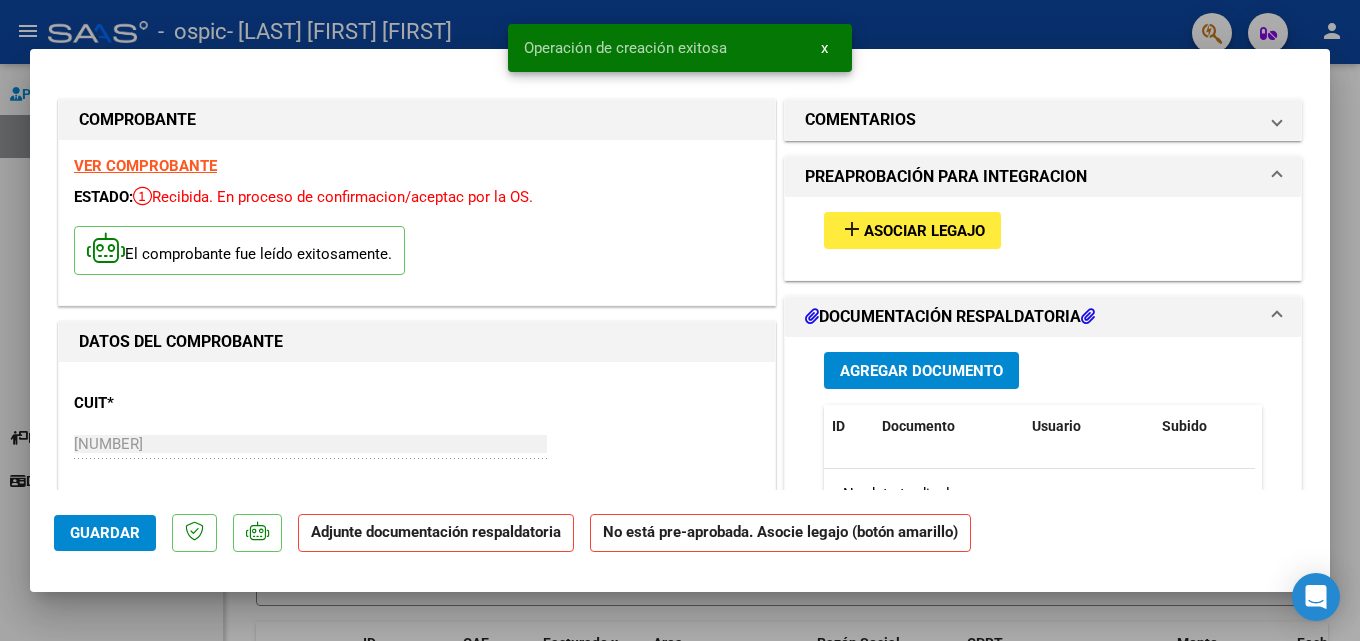 click on "Asociar Legajo" at bounding box center (924, 231) 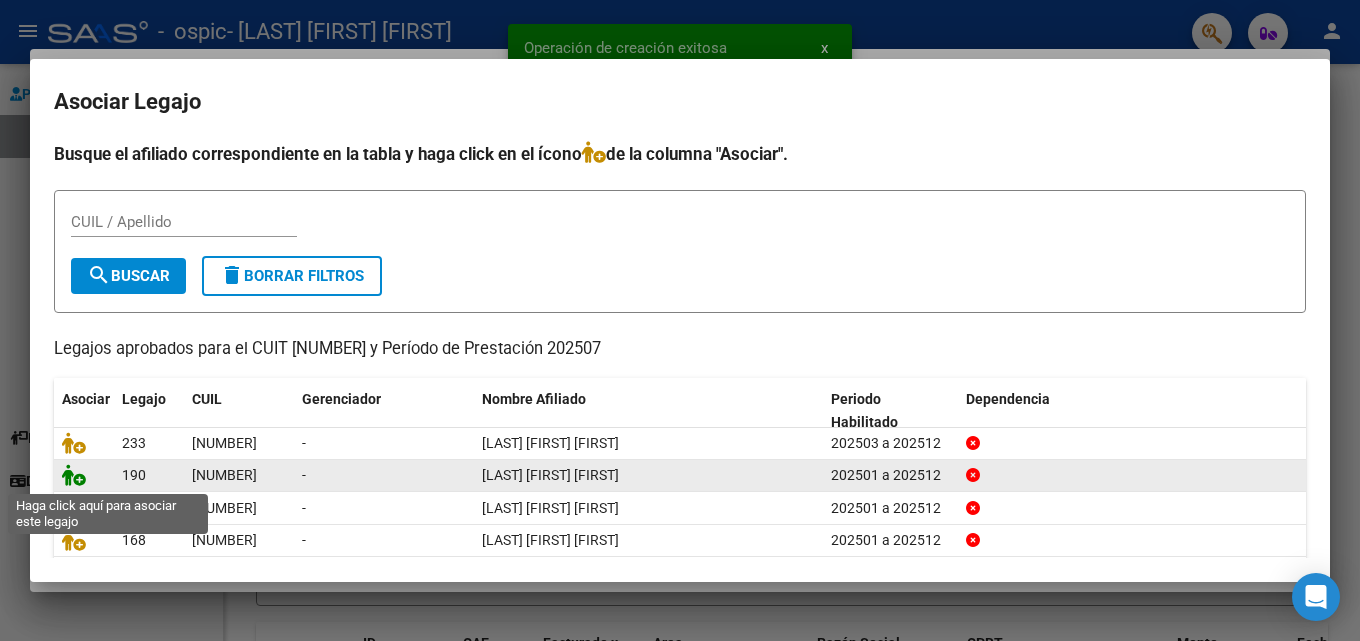 click 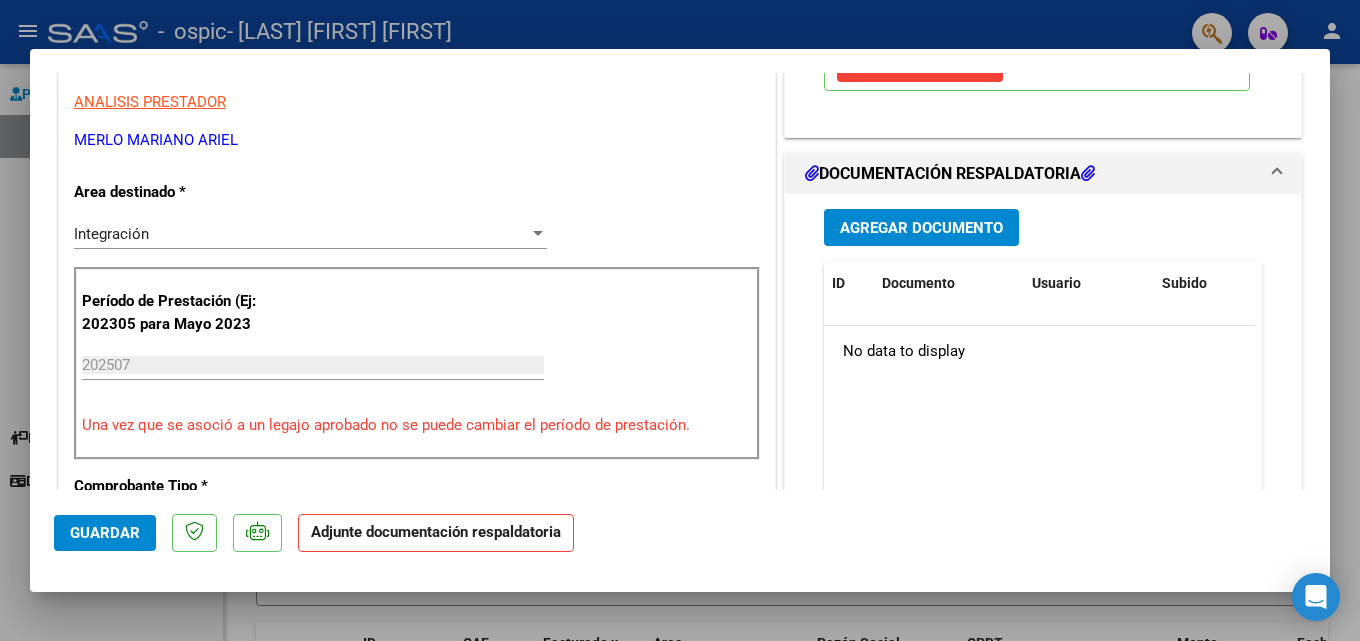 scroll, scrollTop: 400, scrollLeft: 0, axis: vertical 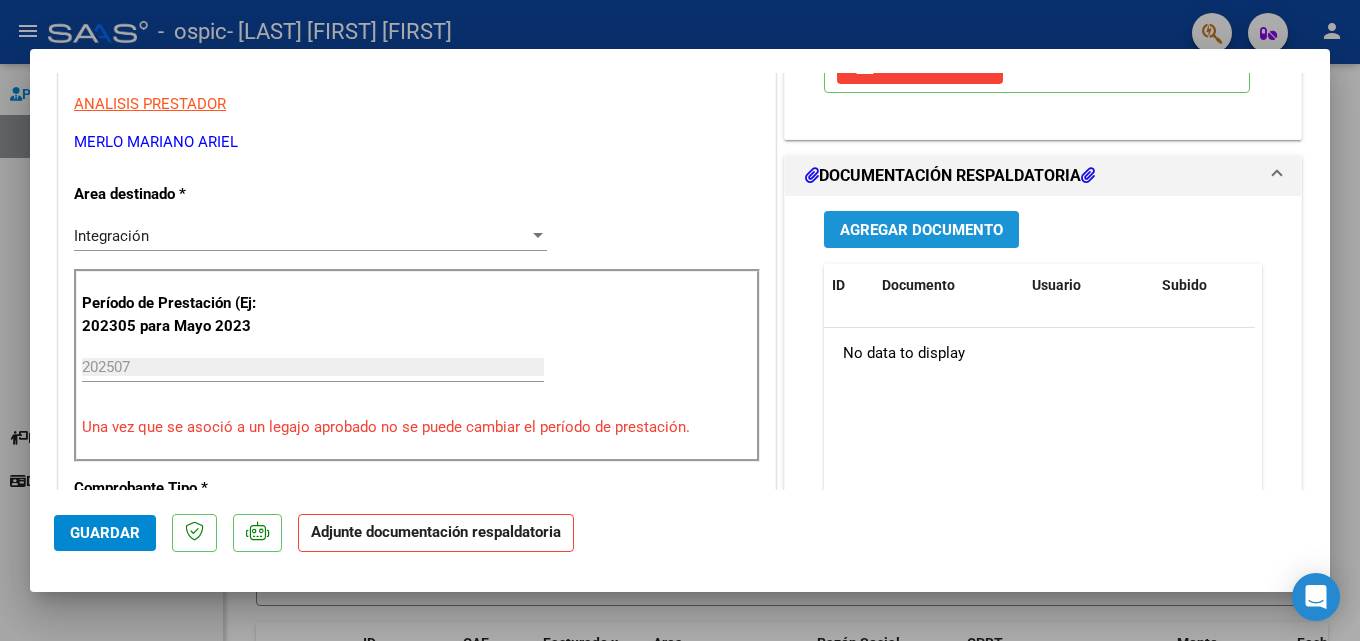 click on "Agregar Documento" at bounding box center (921, 230) 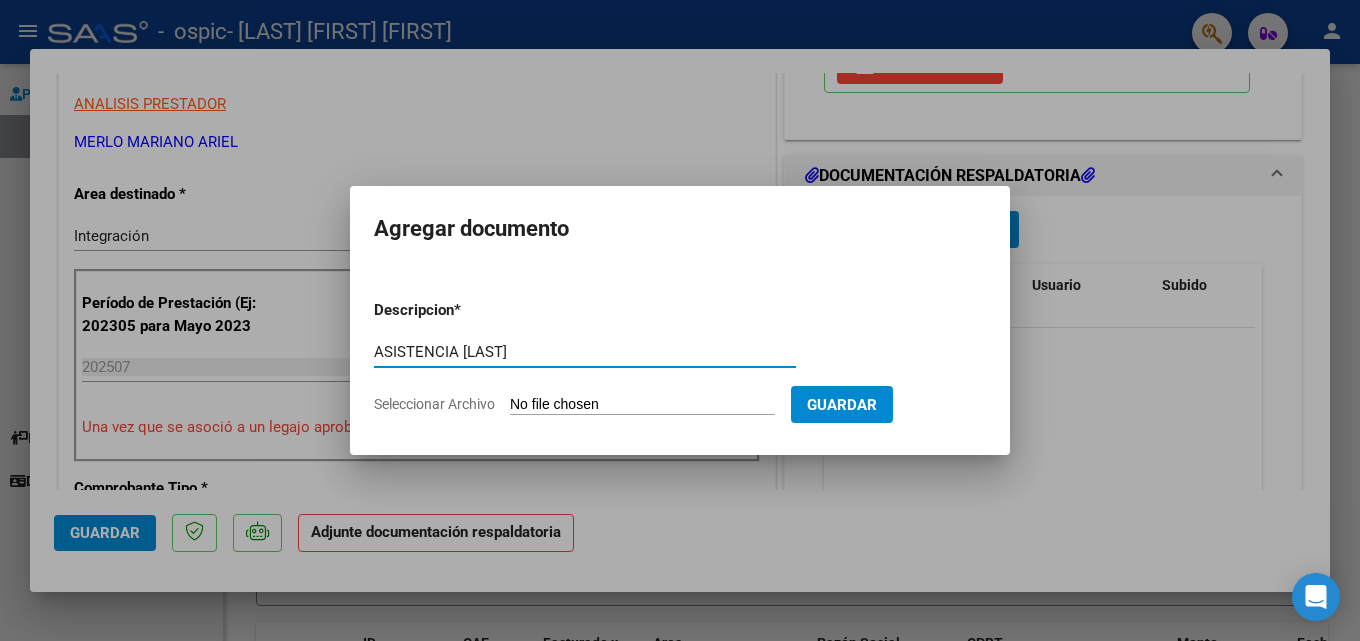 type on "ASISTENCIA [LAST]" 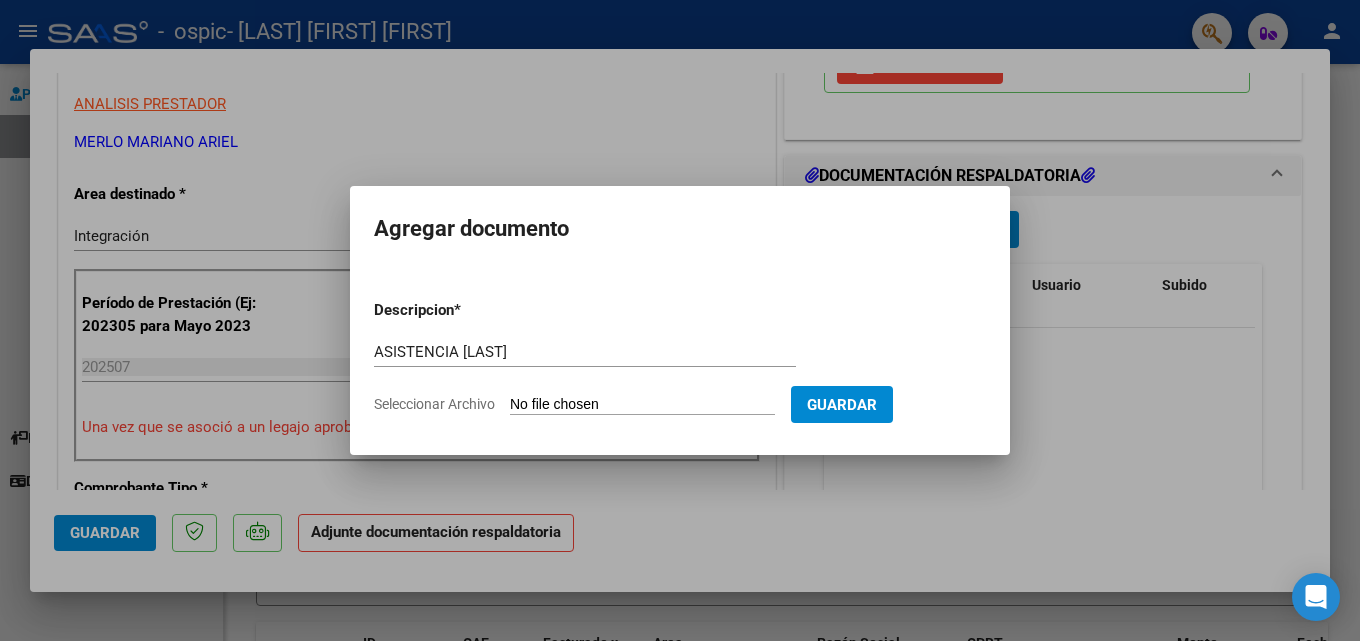 click on "Seleccionar Archivo" at bounding box center [642, 405] 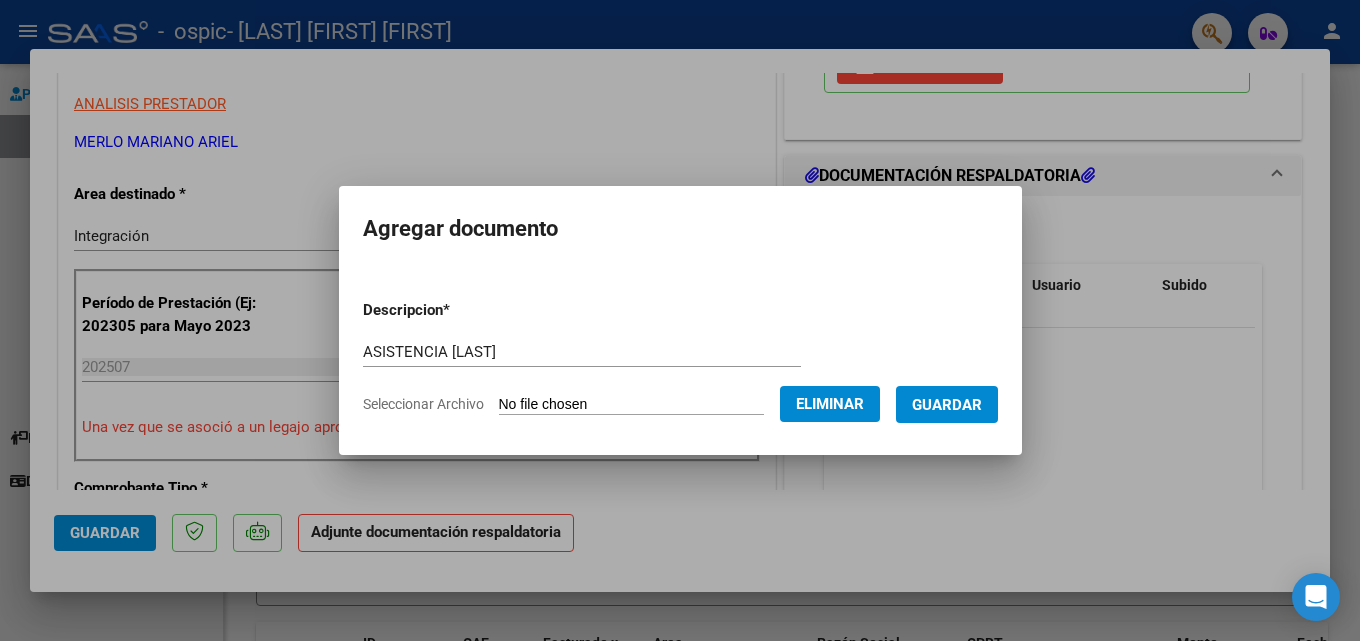 click on "Guardar" at bounding box center (947, 405) 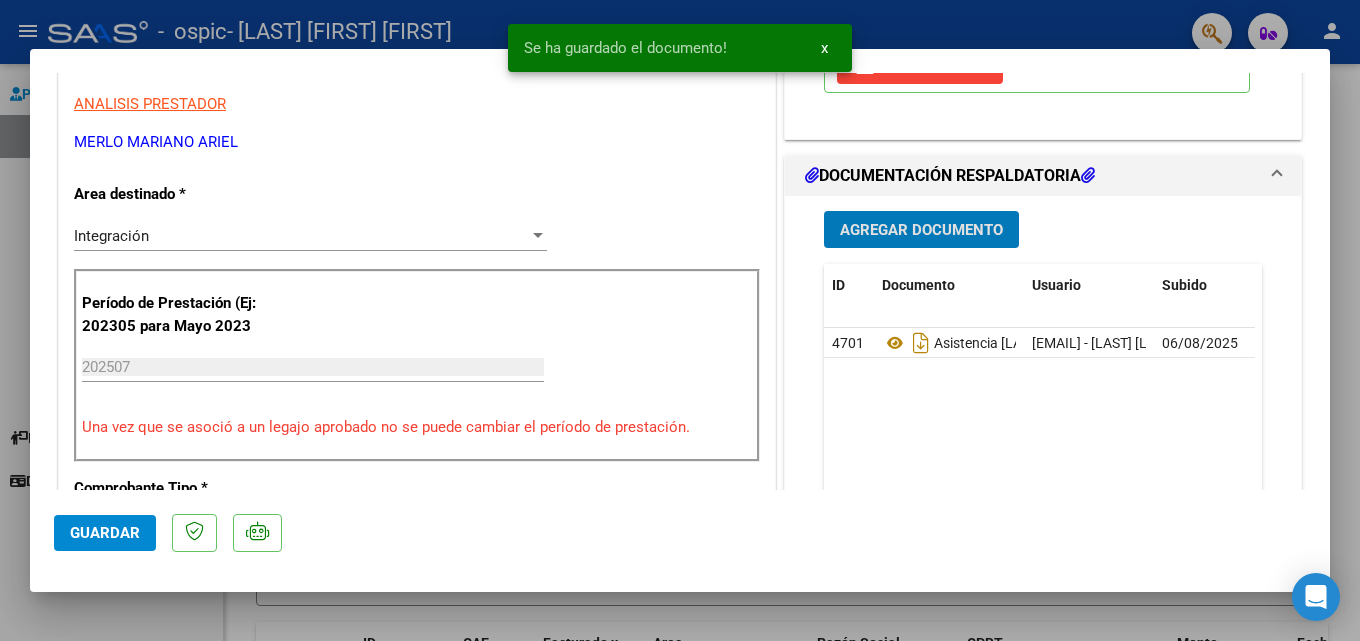 click on "Guardar" 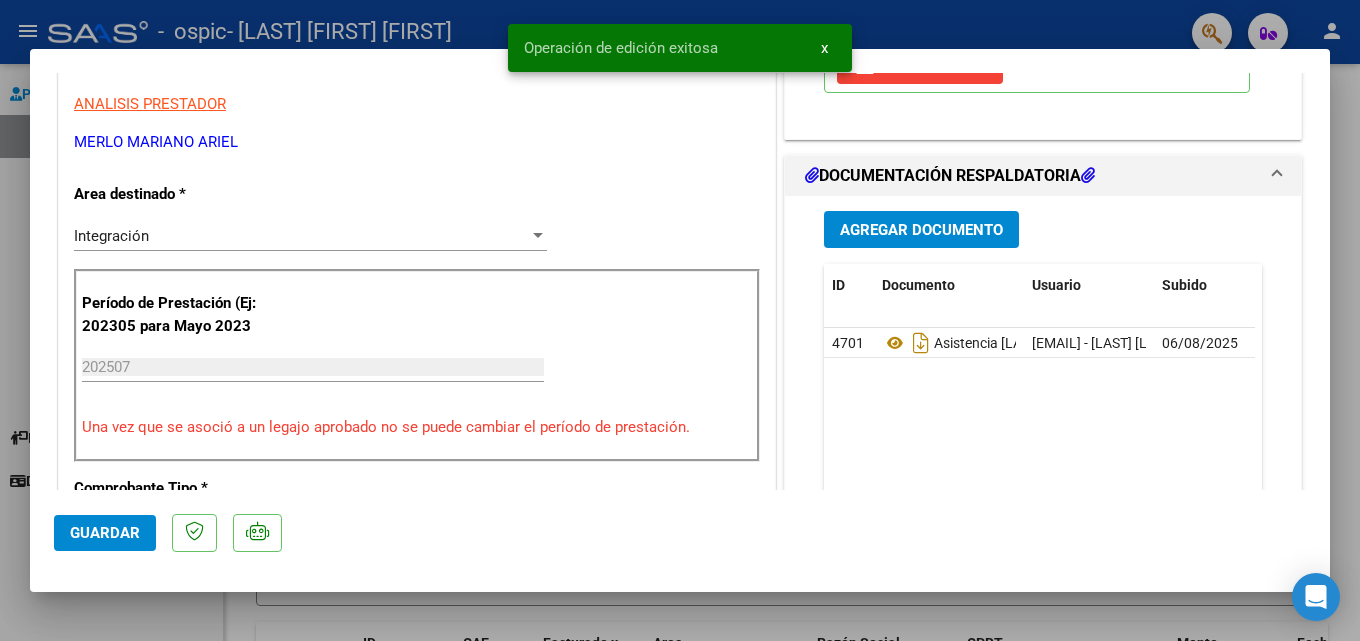 click at bounding box center [680, 320] 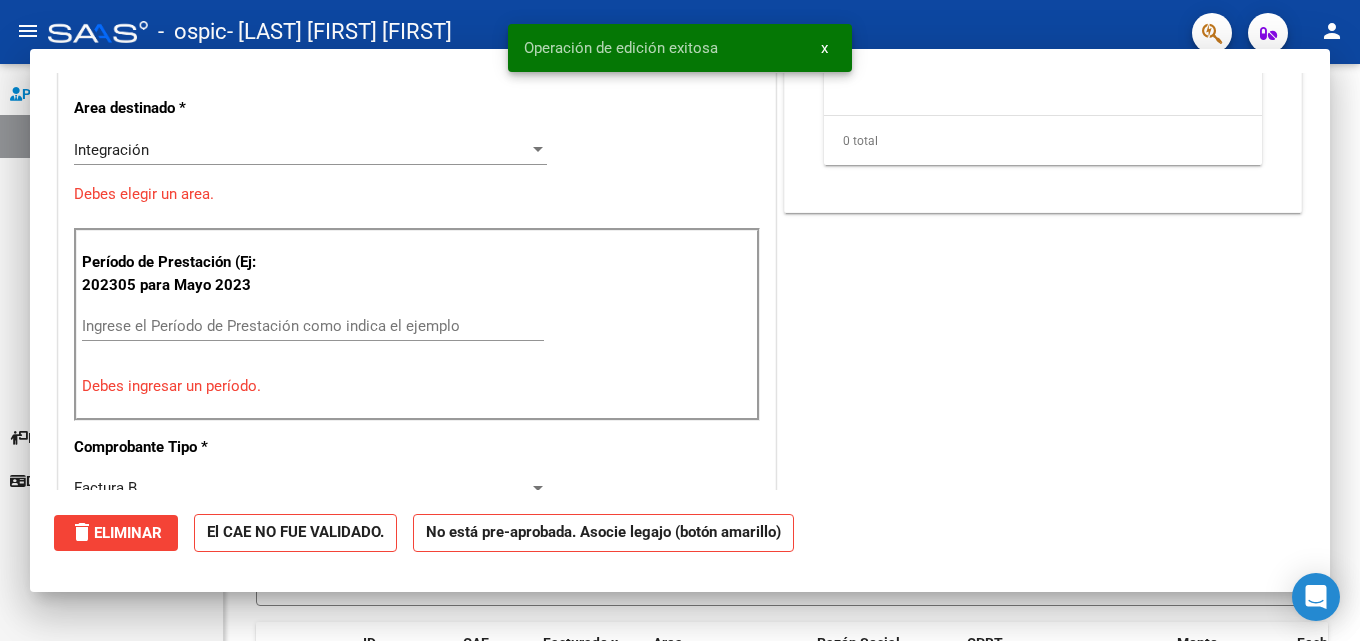 scroll, scrollTop: 0, scrollLeft: 0, axis: both 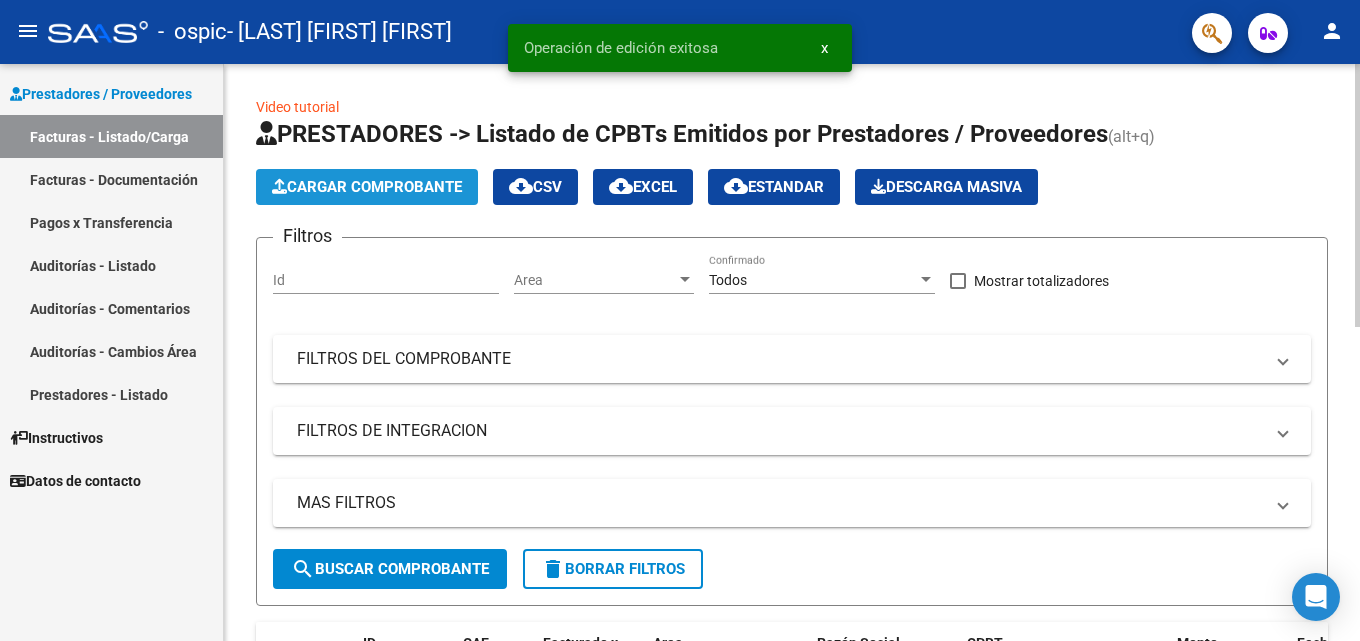 click on "Cargar Comprobante" 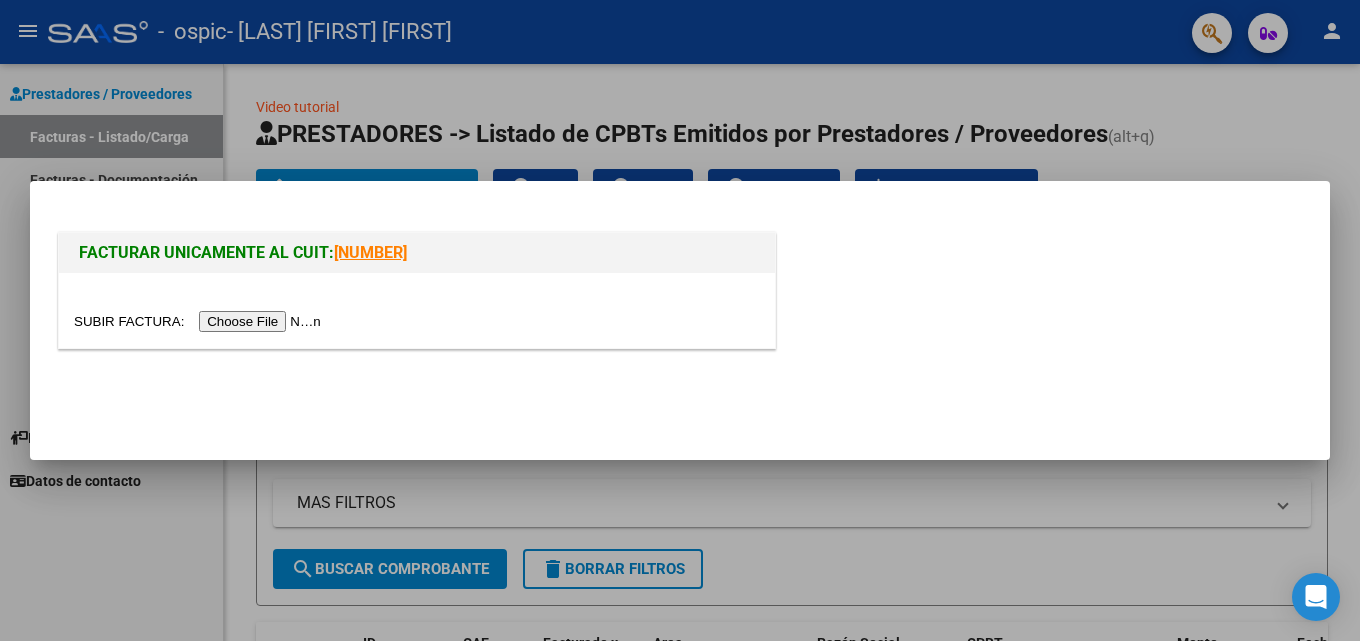 click at bounding box center [200, 321] 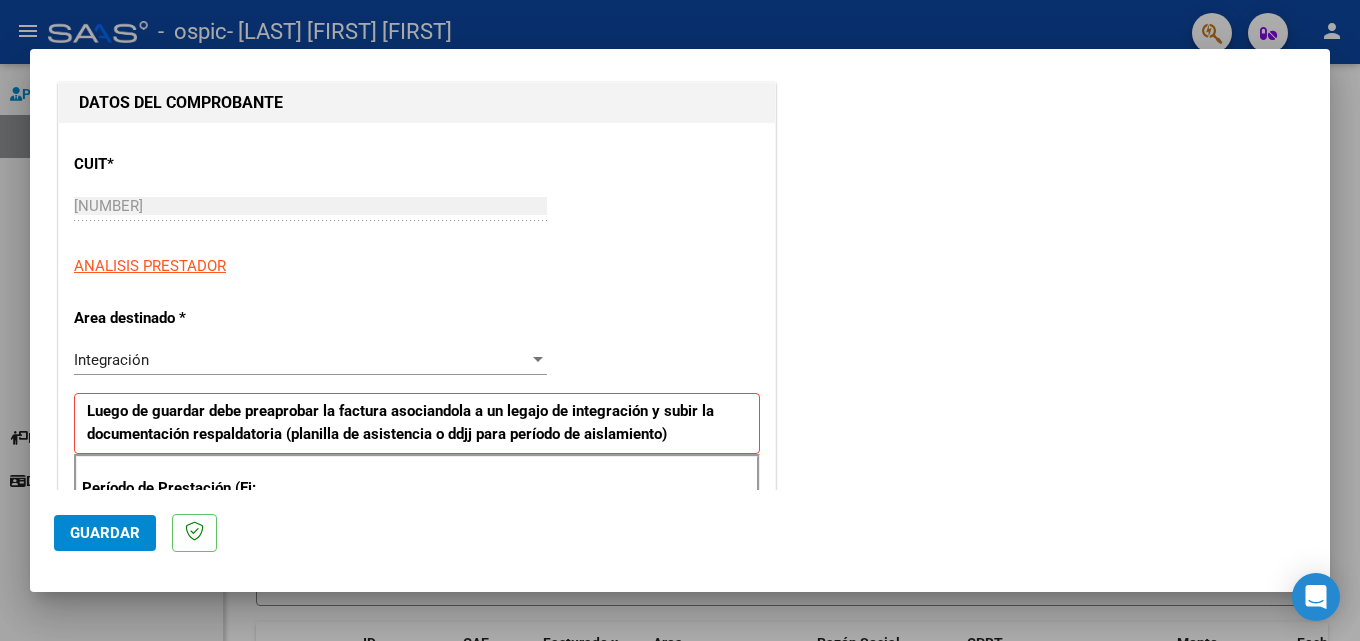 scroll, scrollTop: 500, scrollLeft: 0, axis: vertical 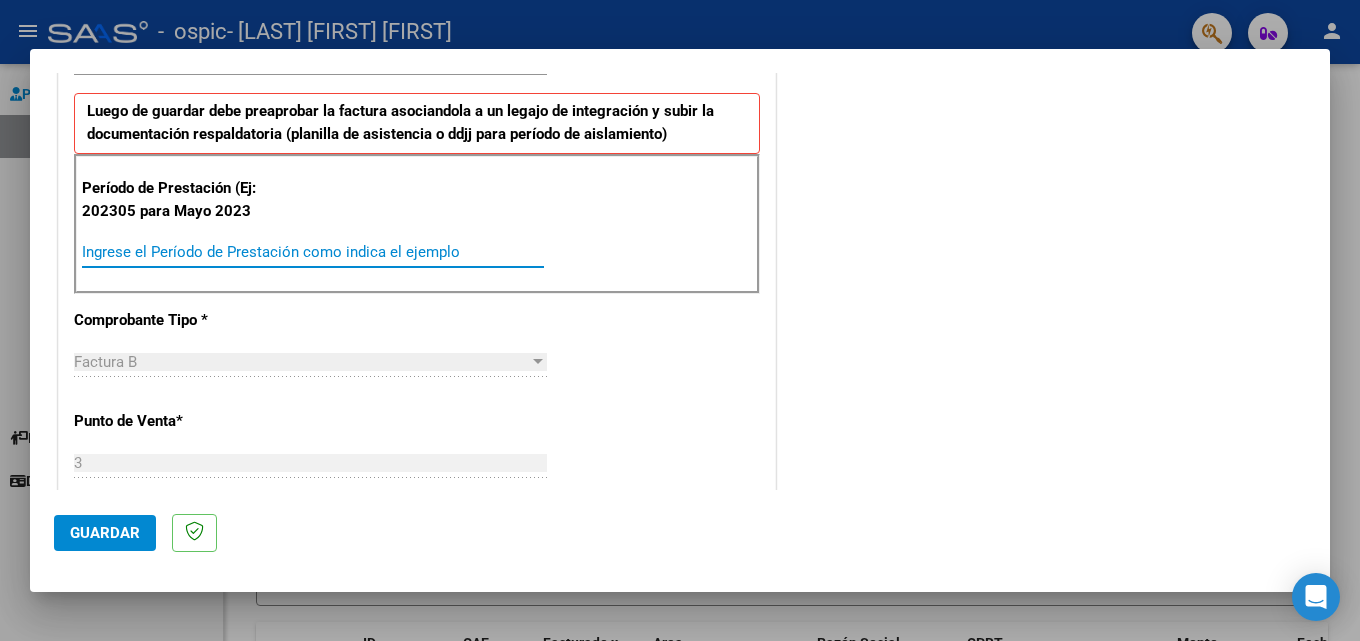 click on "Ingrese el Período de Prestación como indica el ejemplo" at bounding box center [313, 252] 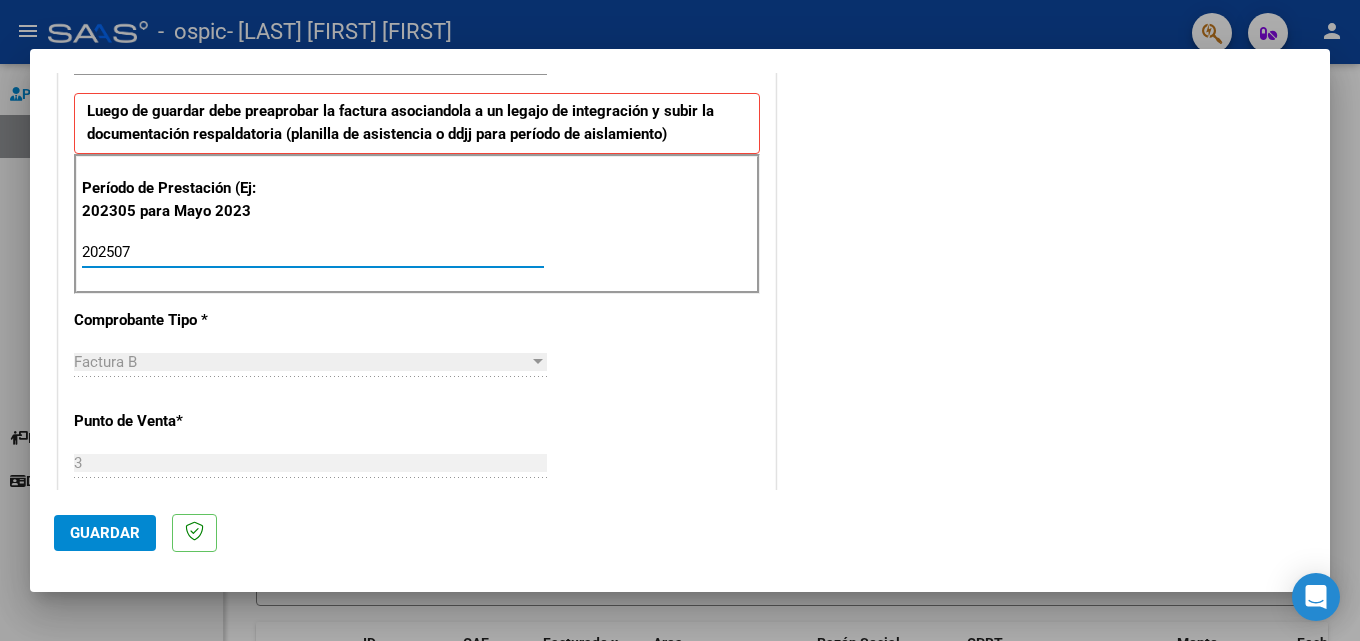 type on "202507" 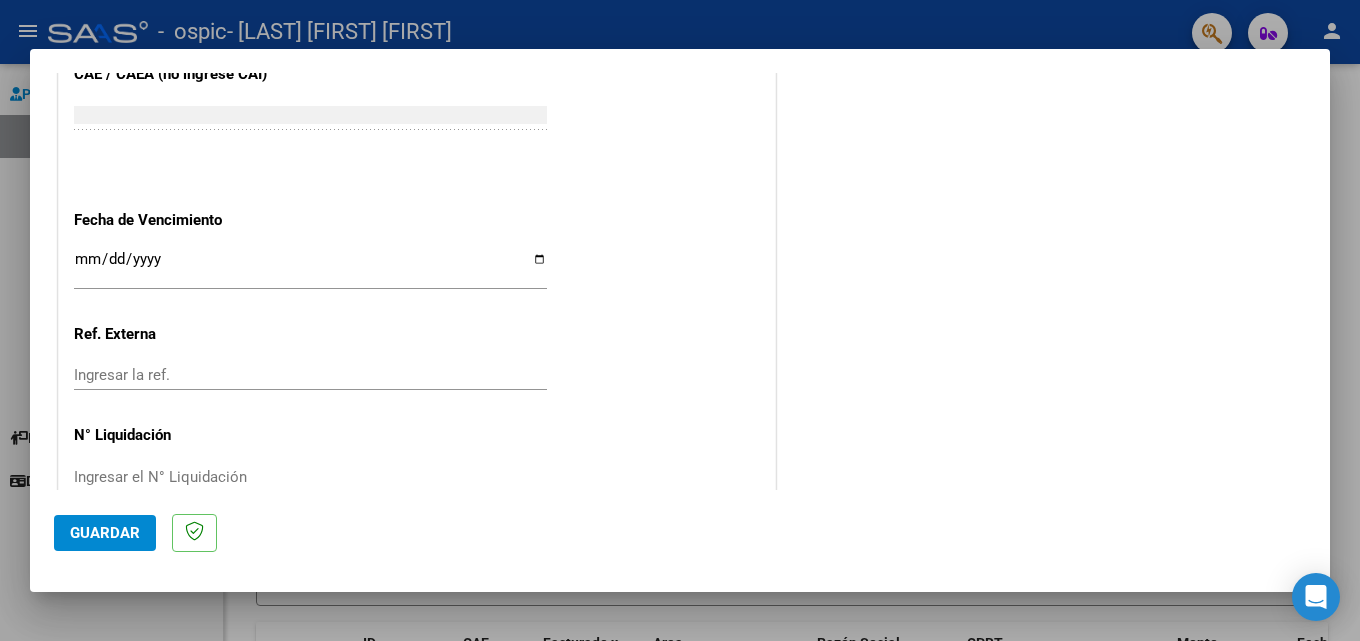 scroll, scrollTop: 1300, scrollLeft: 0, axis: vertical 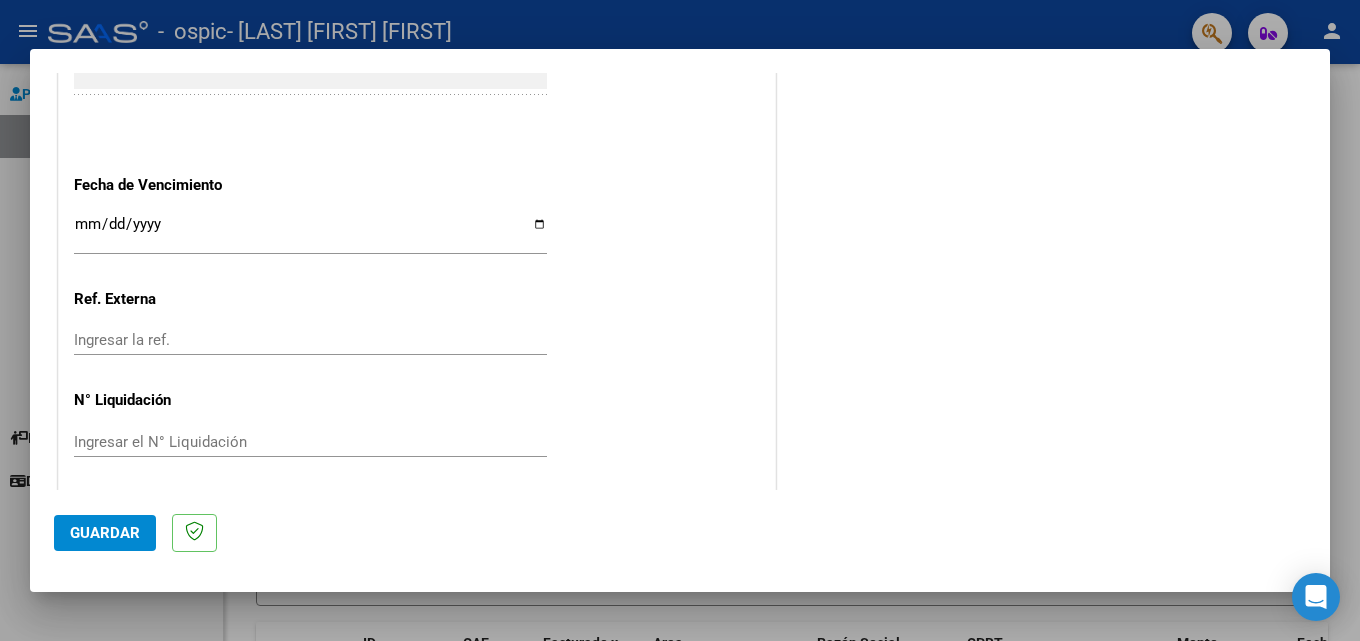 click on "Ingresar la fecha" at bounding box center (310, 232) 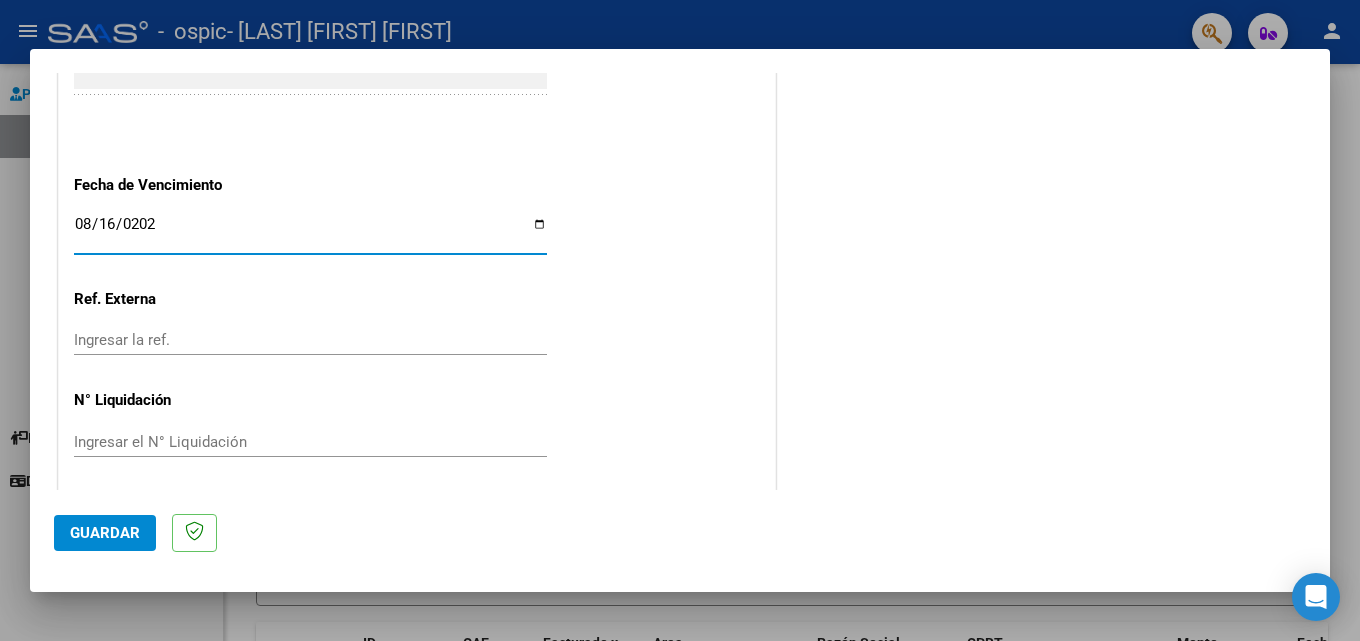type on "2025-08-16" 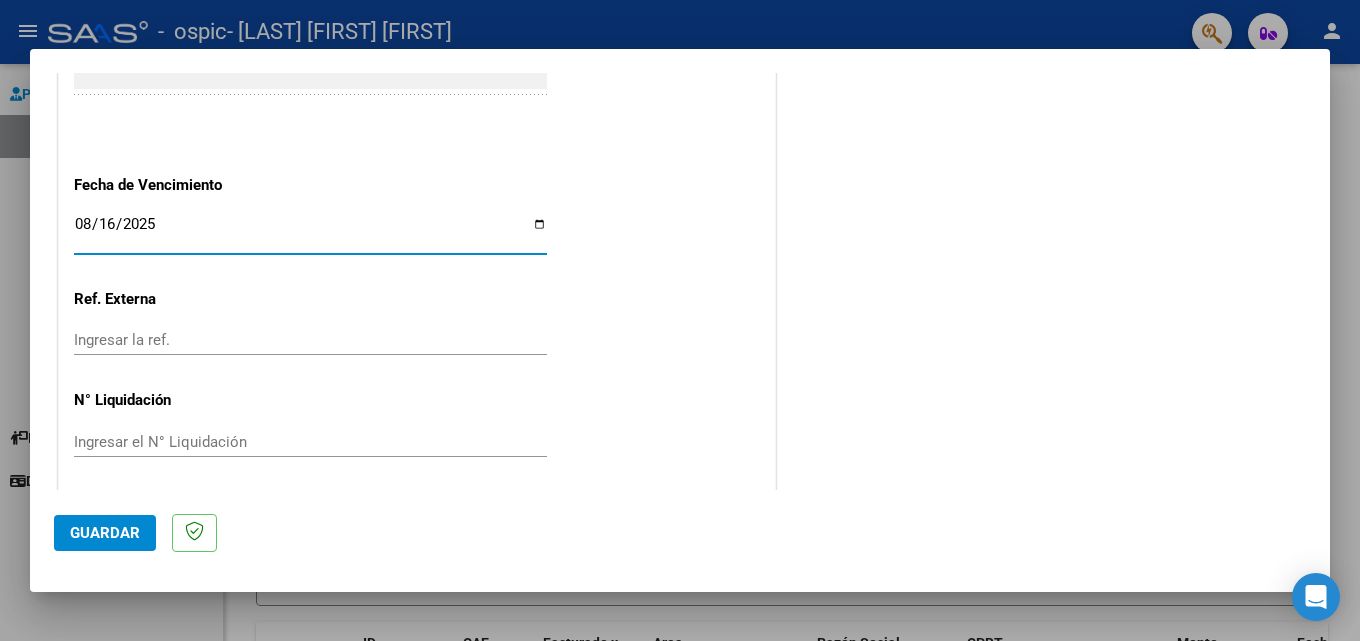 click on "Guardar" 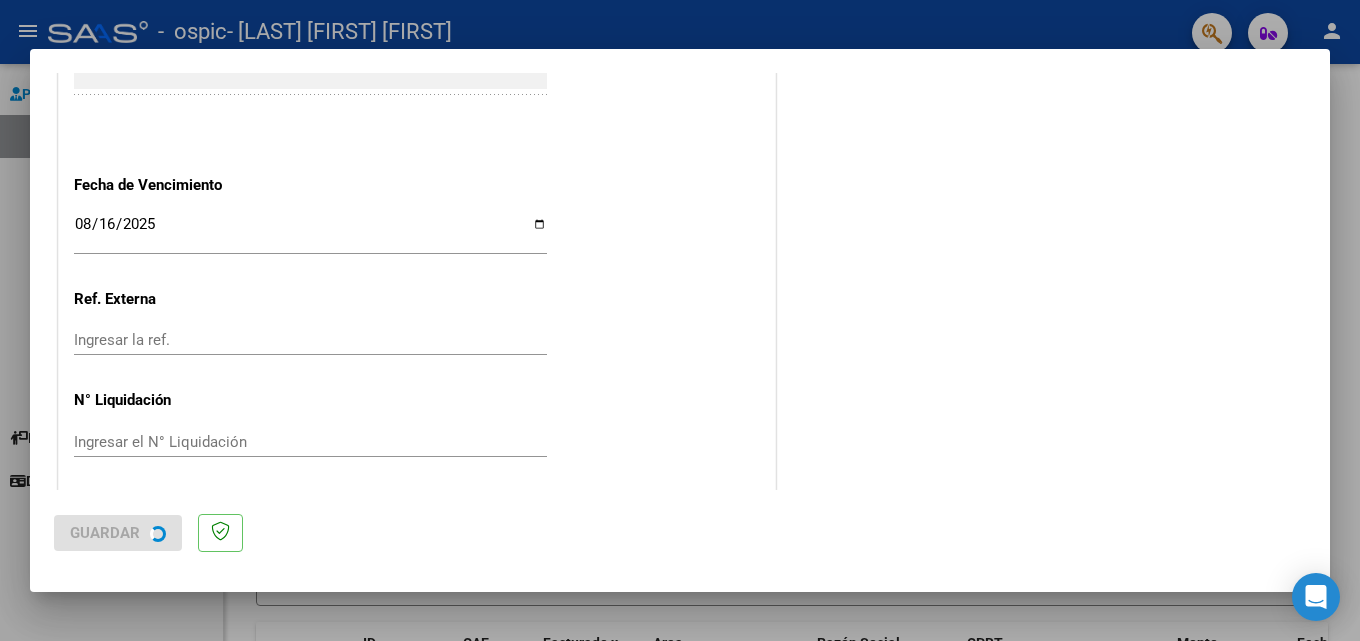 scroll, scrollTop: 0, scrollLeft: 0, axis: both 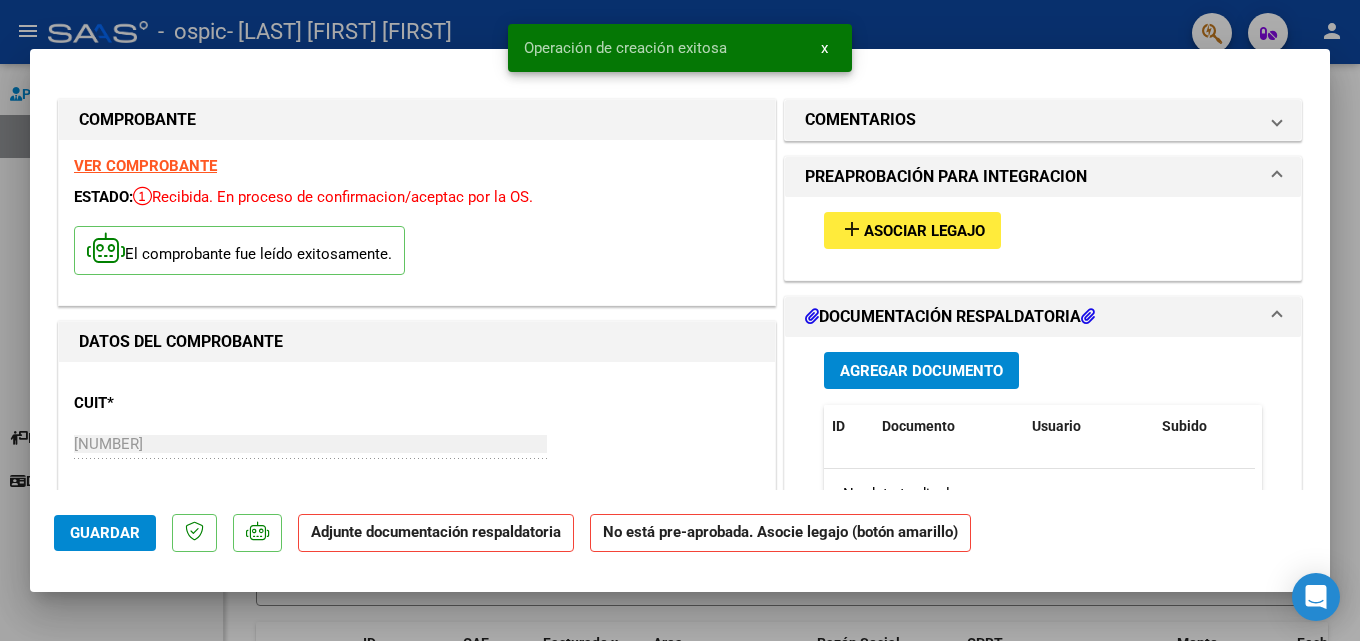 click on "add Asociar Legajo" at bounding box center (912, 230) 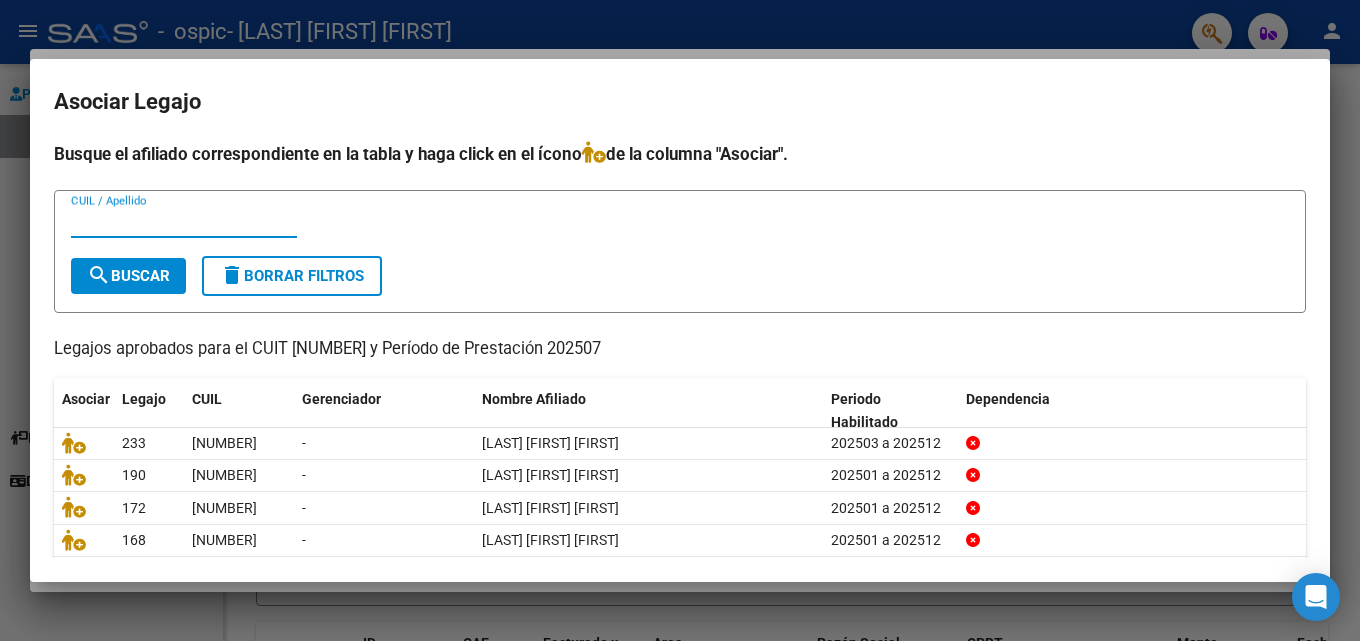 click on "CUIL / Apellido" at bounding box center (184, 222) 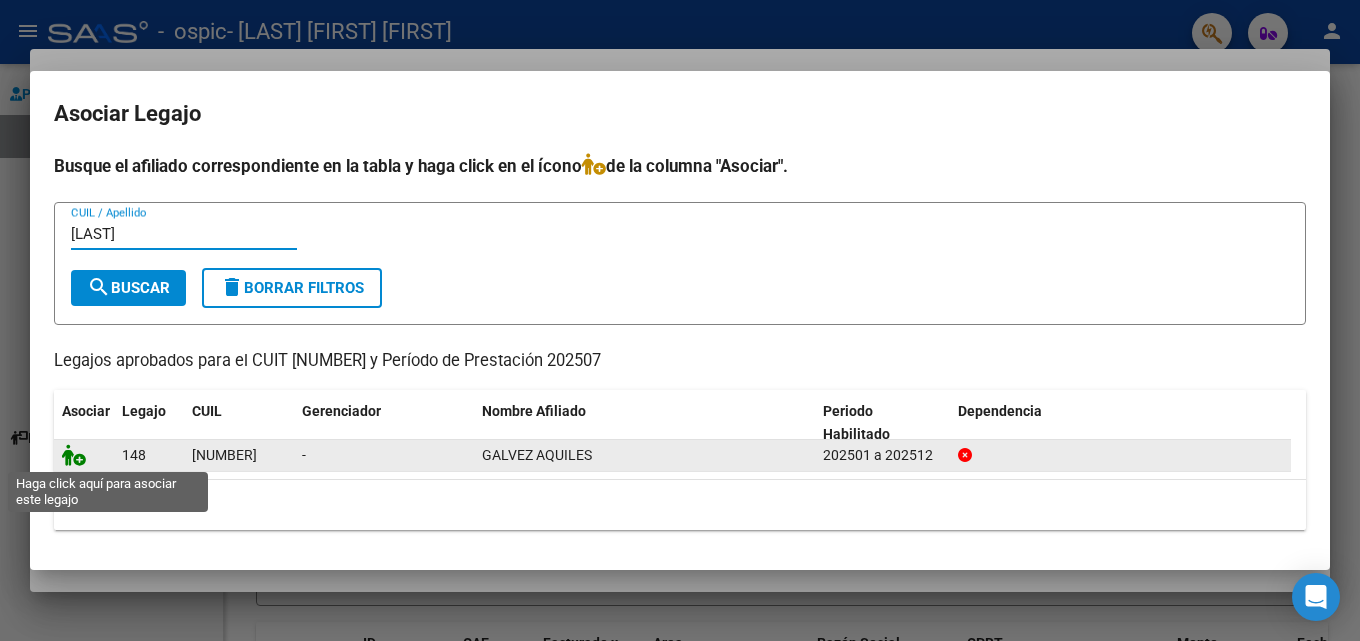 type on "[LAST]" 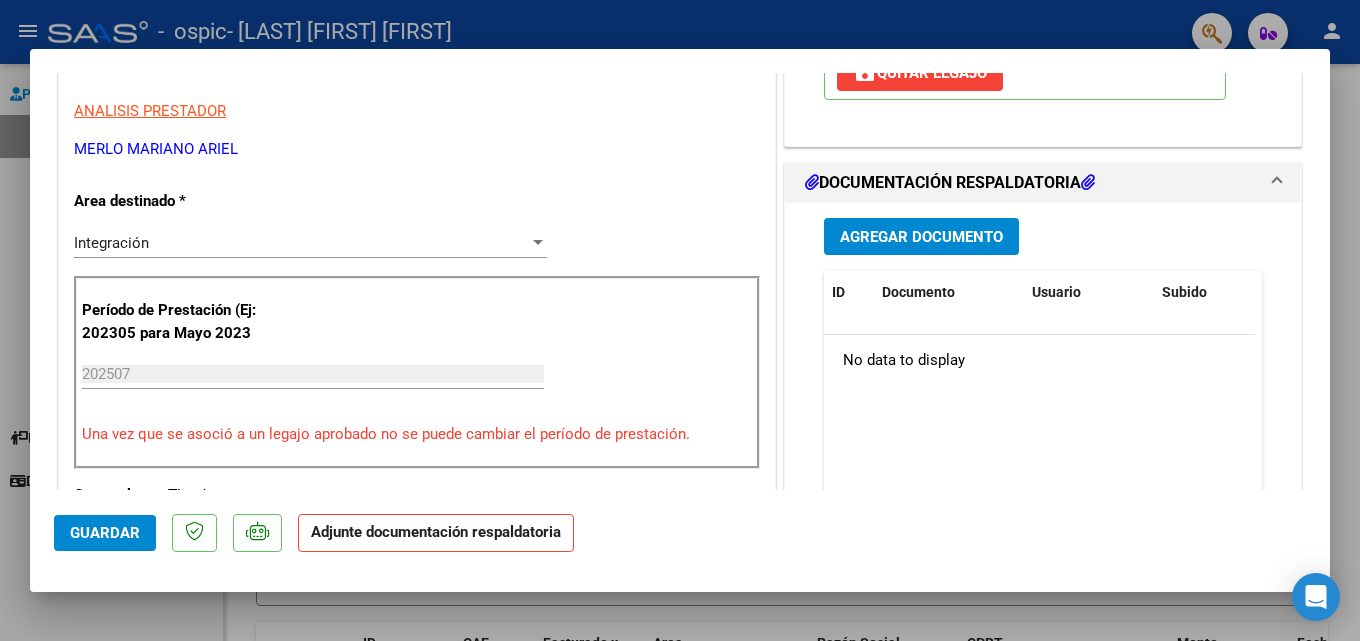 scroll, scrollTop: 400, scrollLeft: 0, axis: vertical 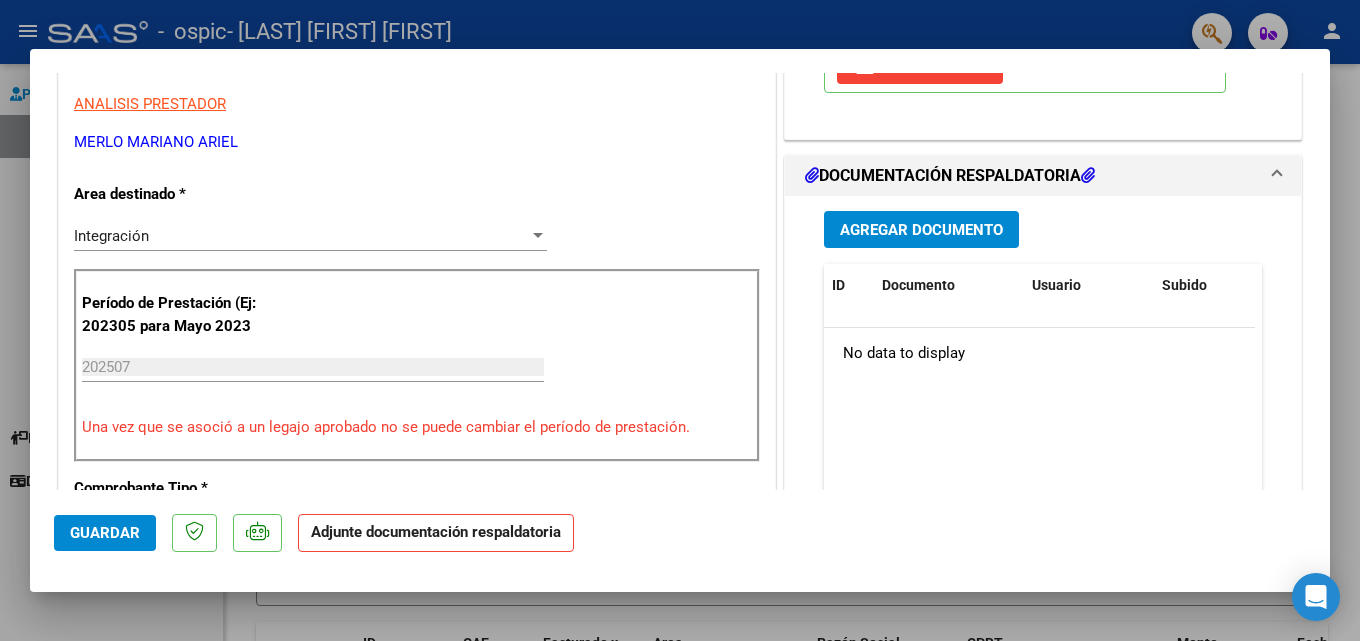 click on "Agregar Documento" at bounding box center (921, 230) 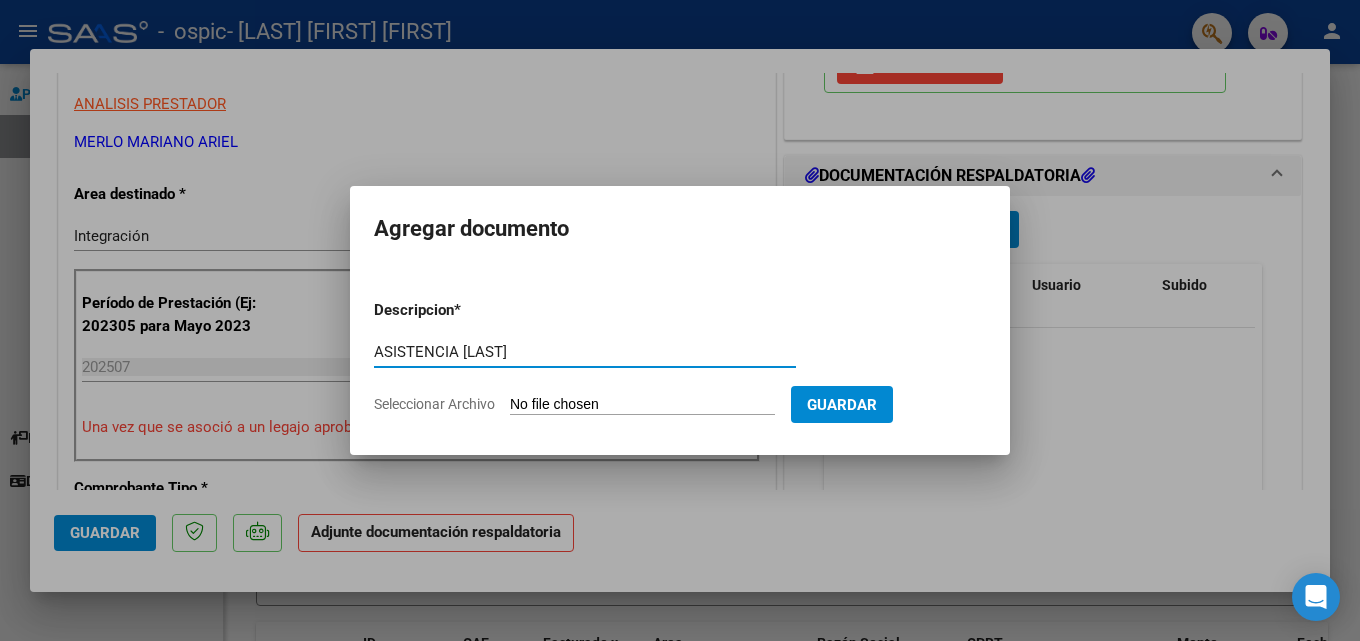 type on "ASISTENCIA [LAST]" 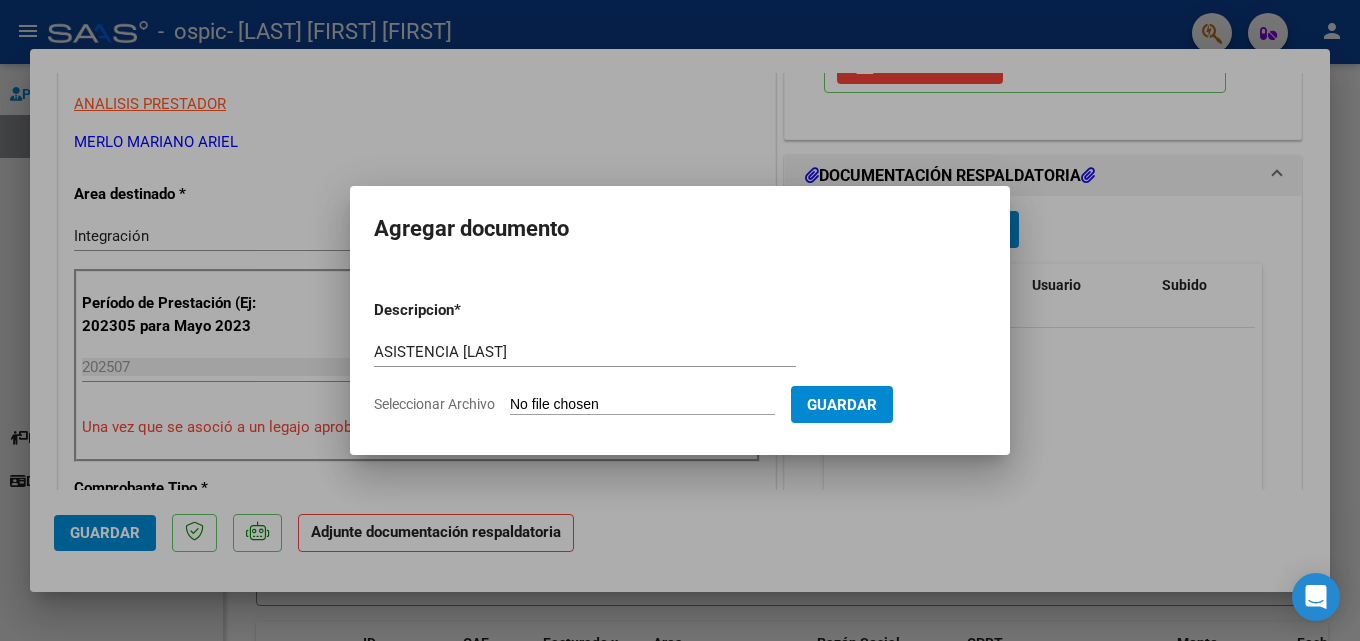 type on "C:\fakepath\[LAST].pdf" 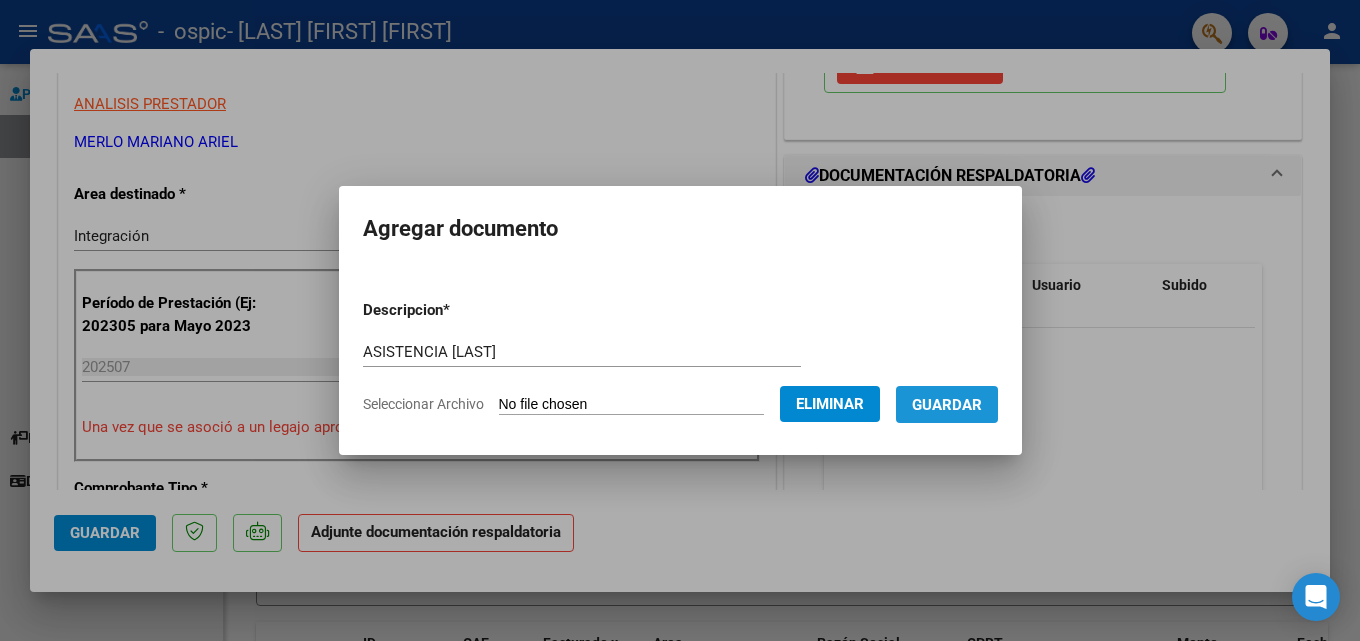 click on "Guardar" at bounding box center (947, 405) 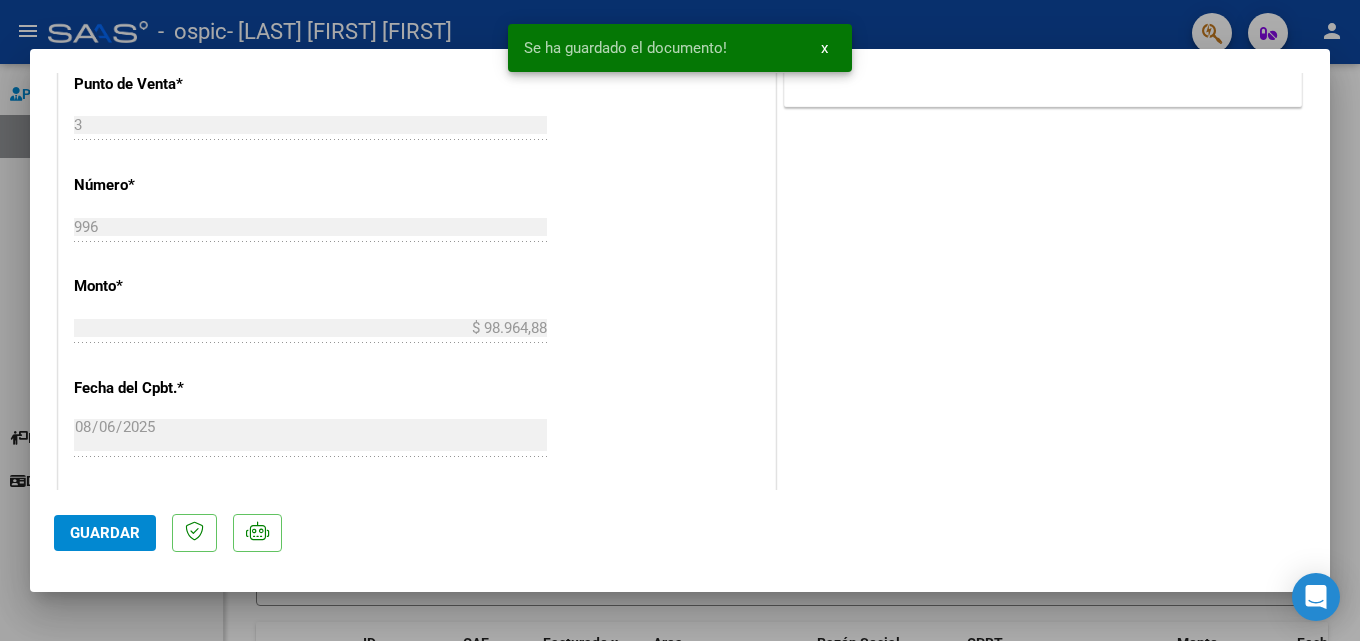 scroll, scrollTop: 1100, scrollLeft: 0, axis: vertical 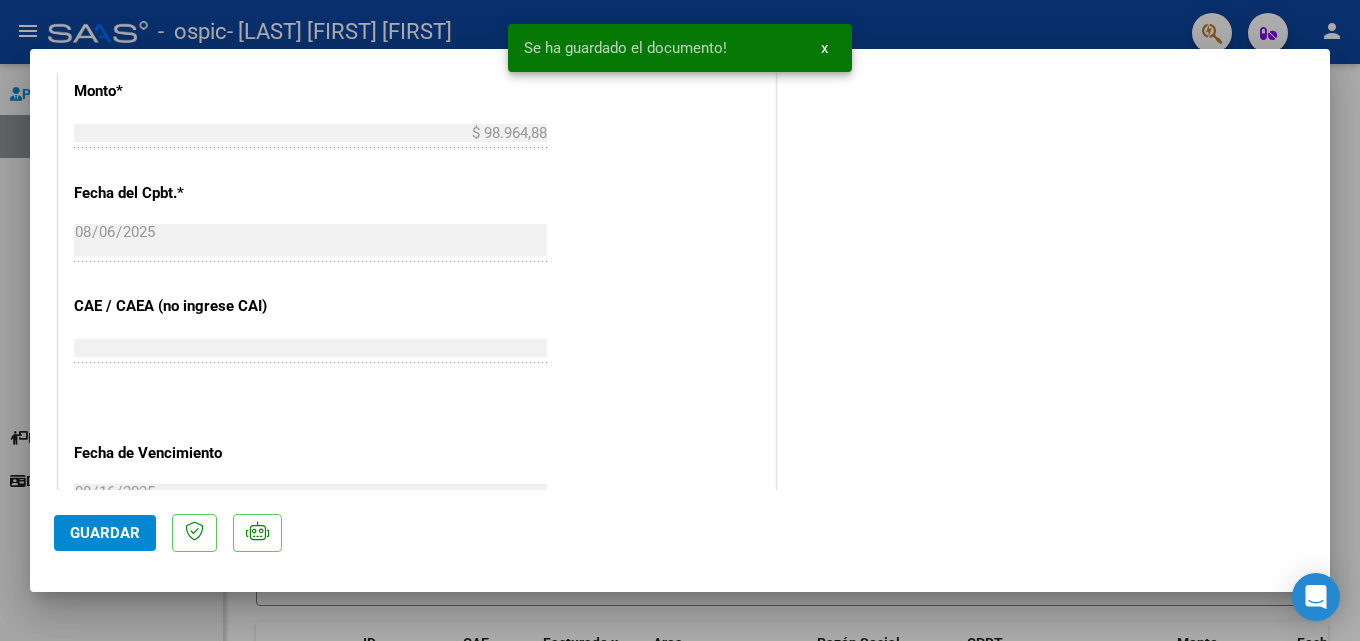 click on "Guardar" 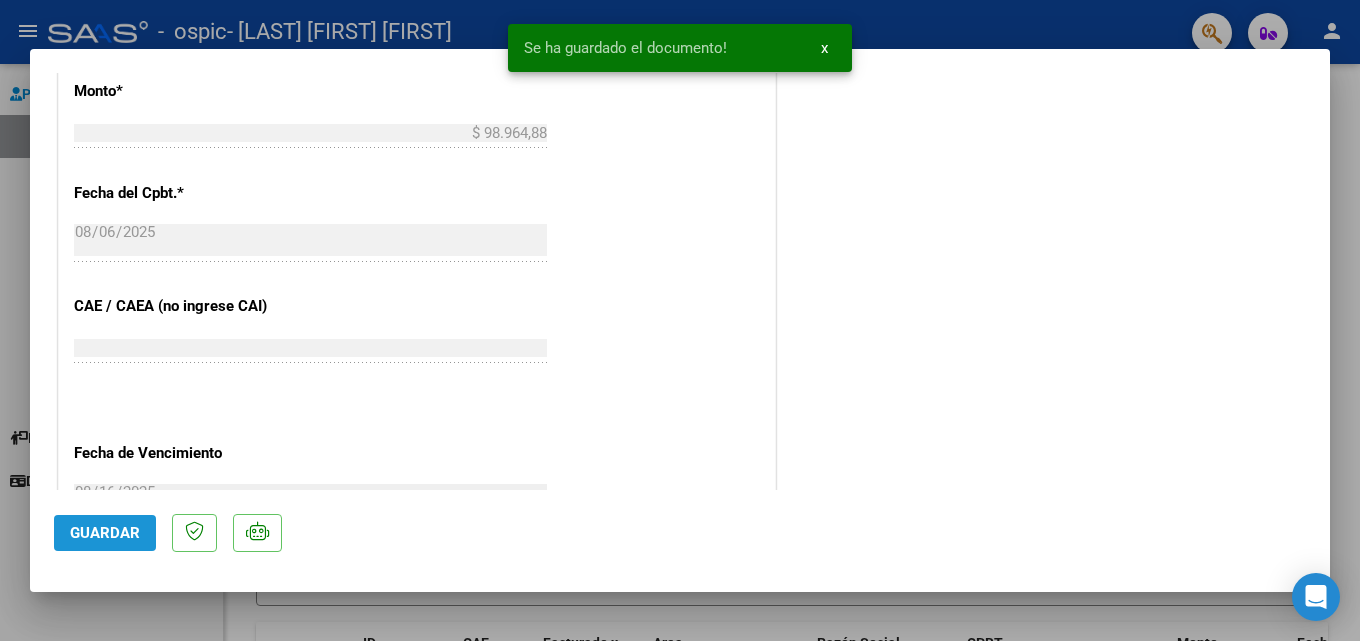click on "Guardar" 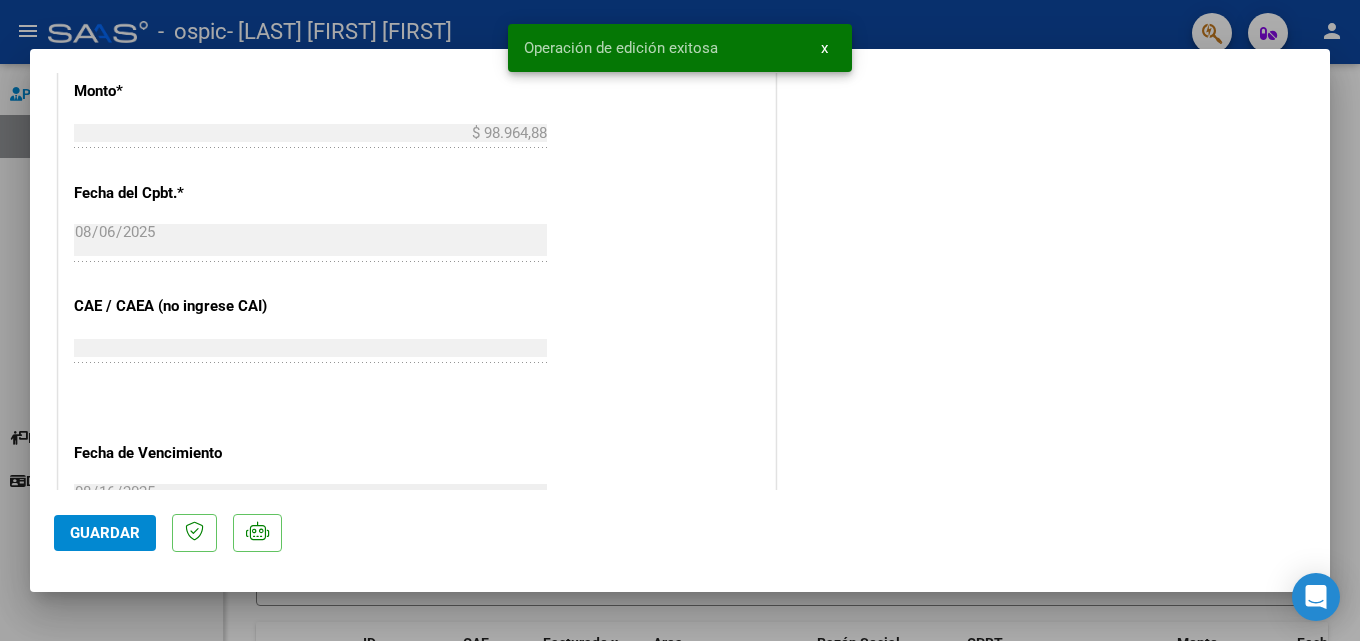 click at bounding box center (680, 320) 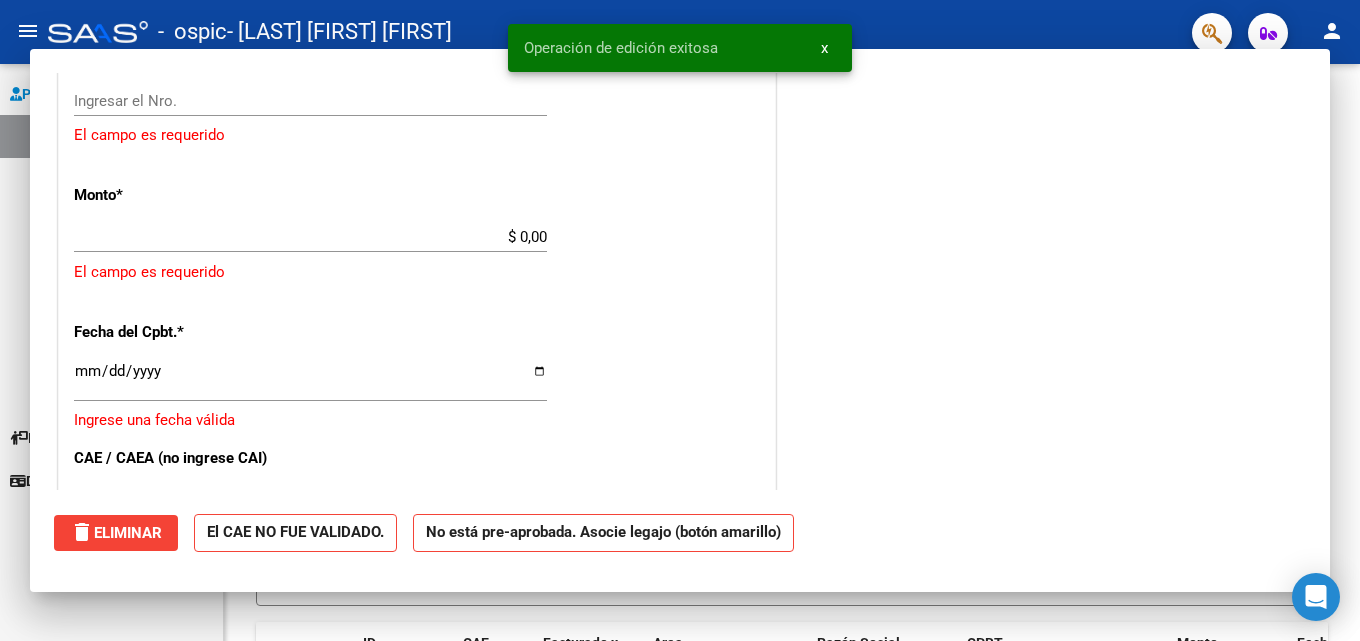 scroll, scrollTop: 0, scrollLeft: 0, axis: both 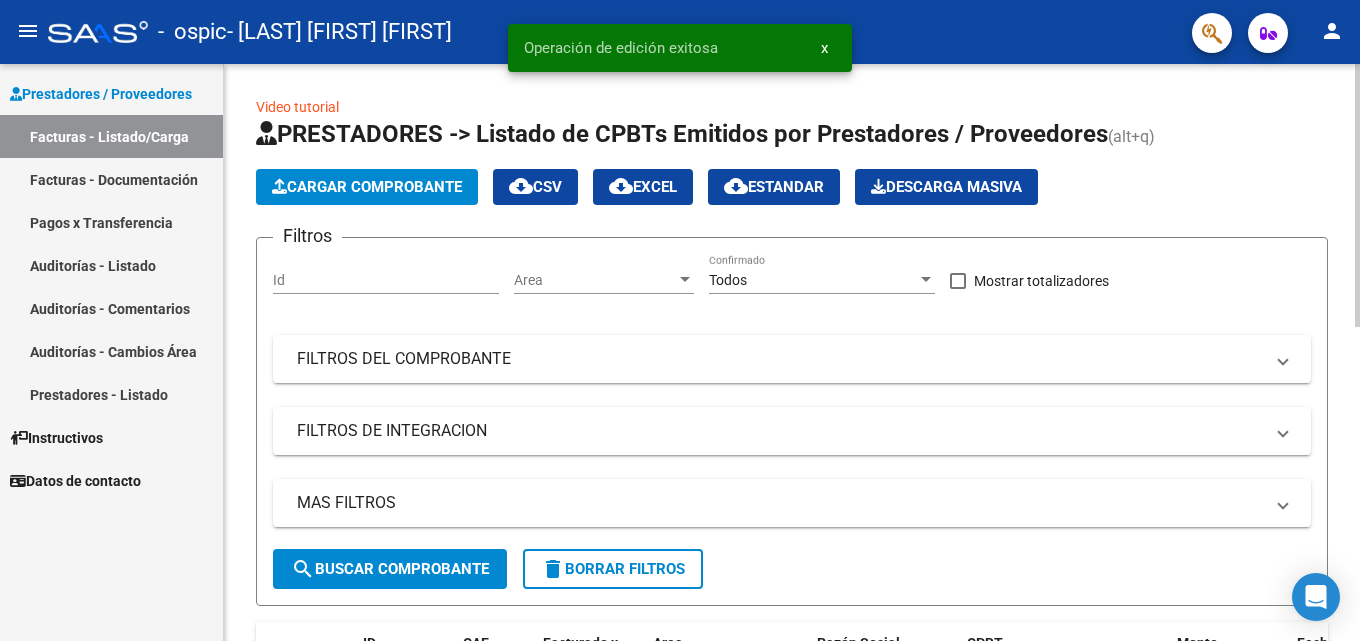 click on "Cargar Comprobante" 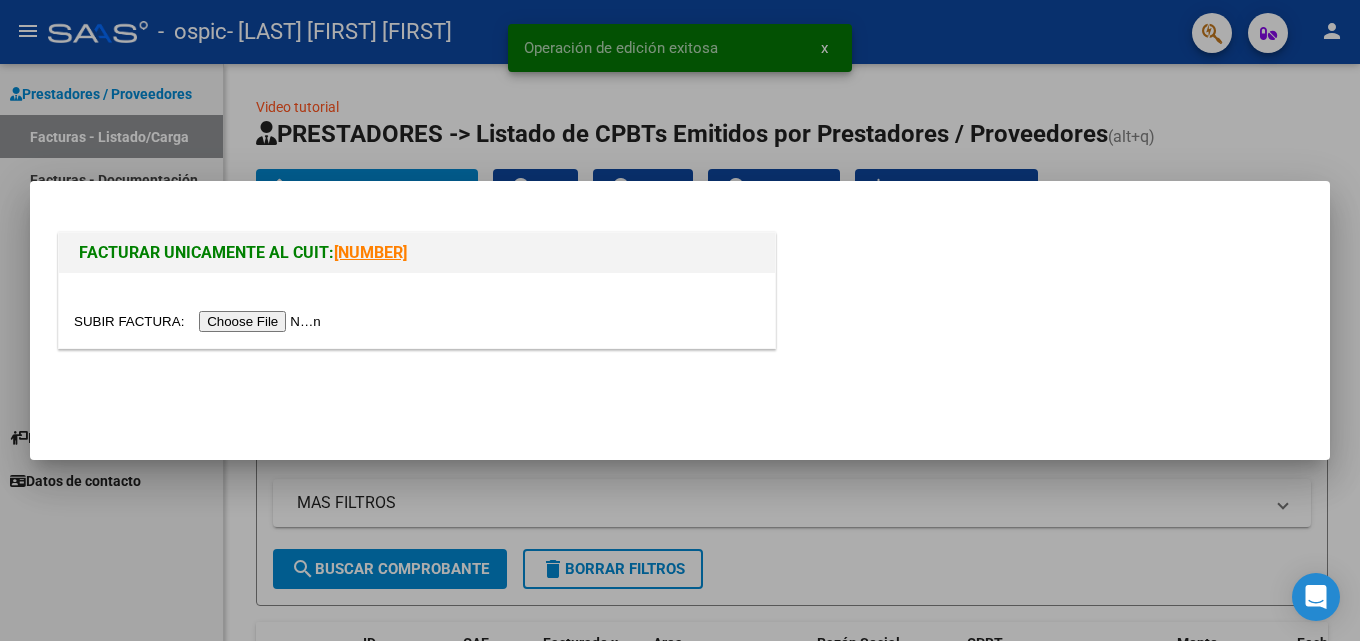 click at bounding box center (200, 321) 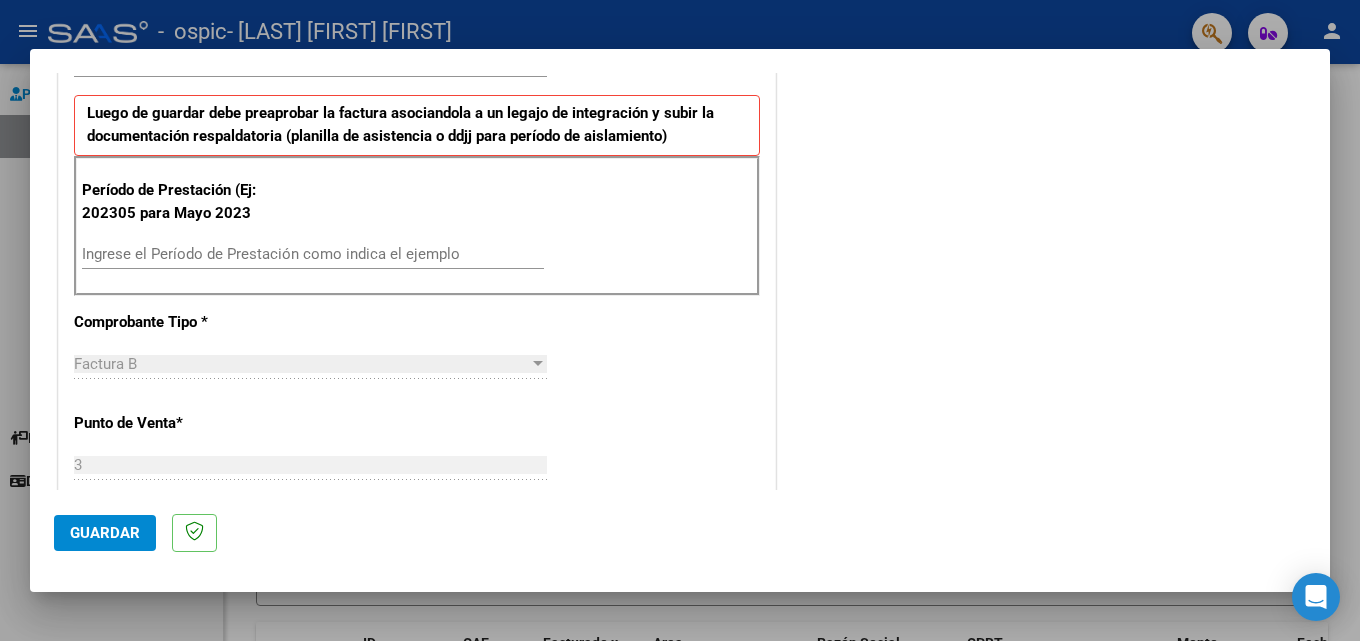 scroll, scrollTop: 600, scrollLeft: 0, axis: vertical 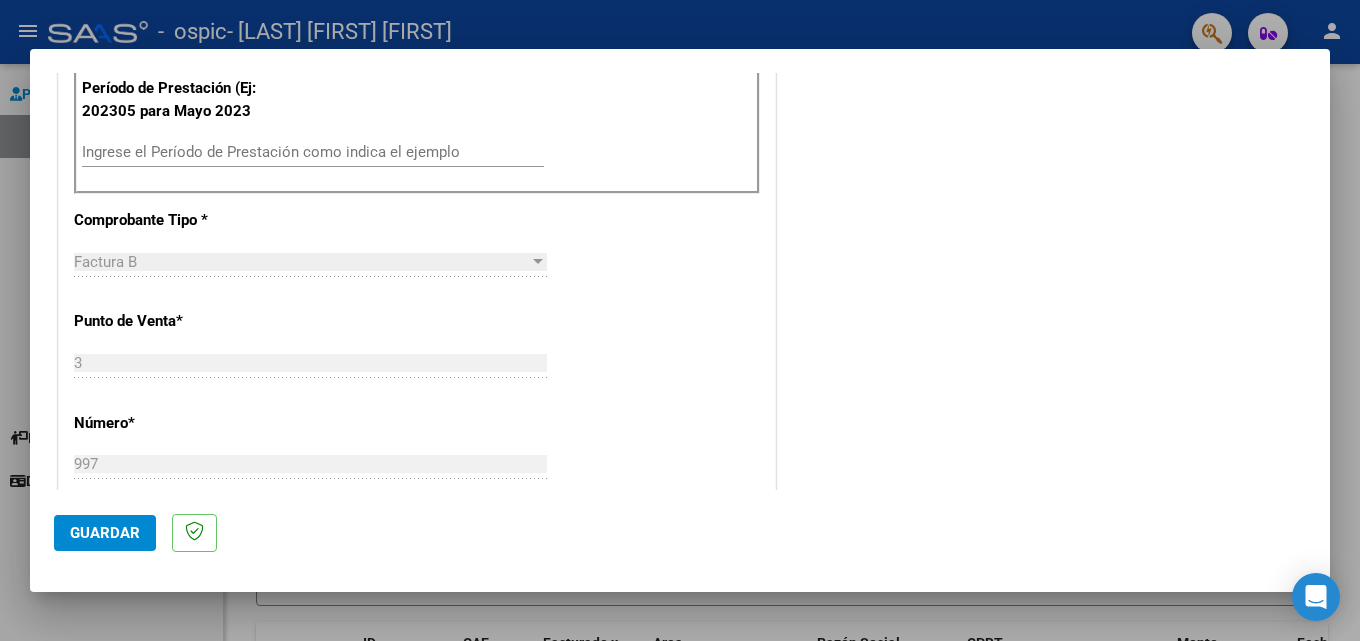 click on "Ingrese el Período de Prestación como indica el ejemplo" at bounding box center [313, 152] 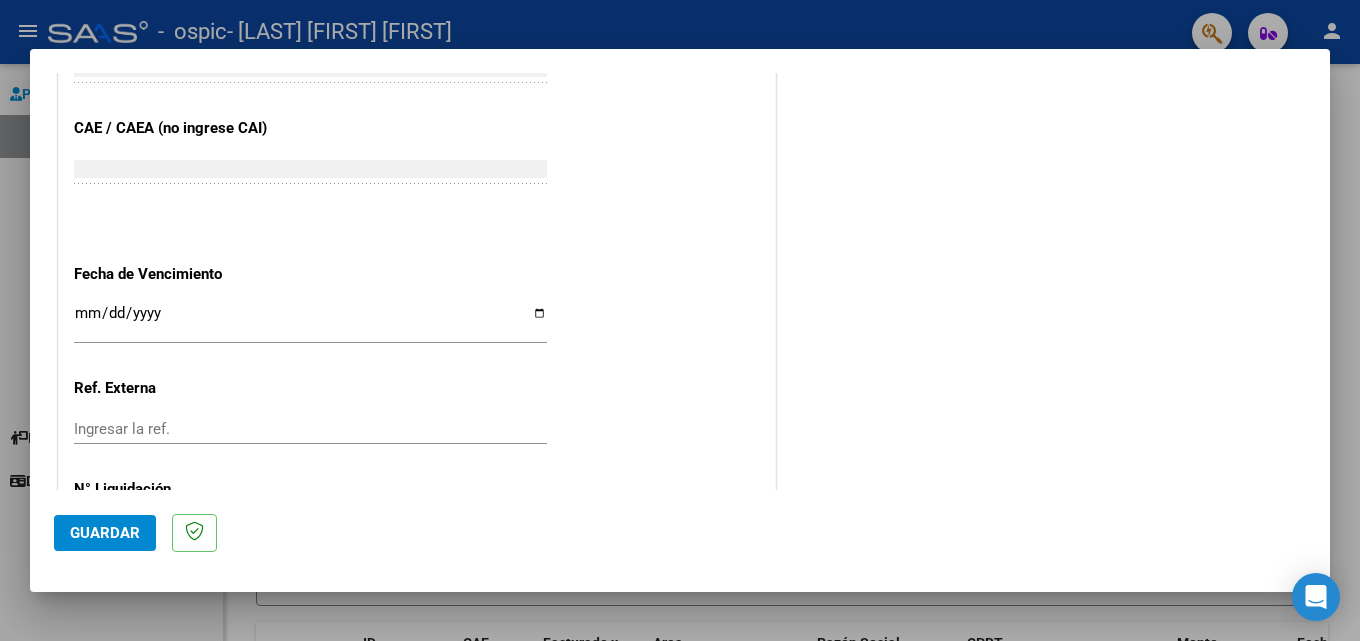 scroll, scrollTop: 1300, scrollLeft: 0, axis: vertical 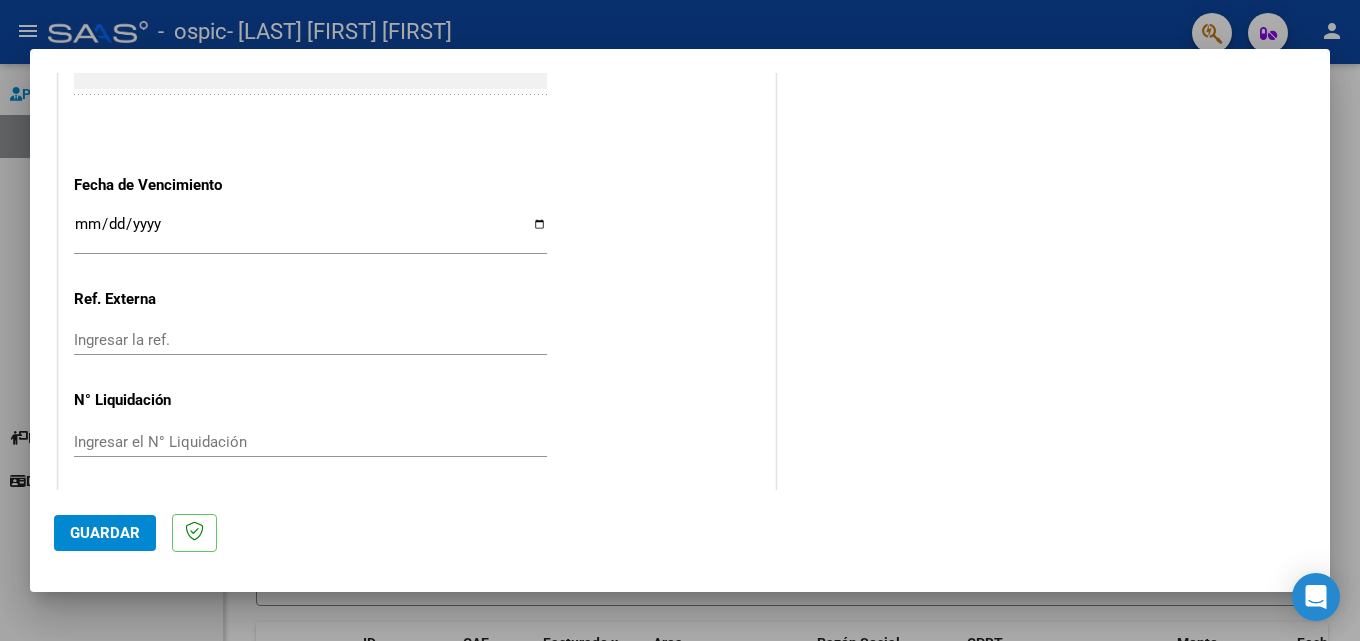 type on "202507" 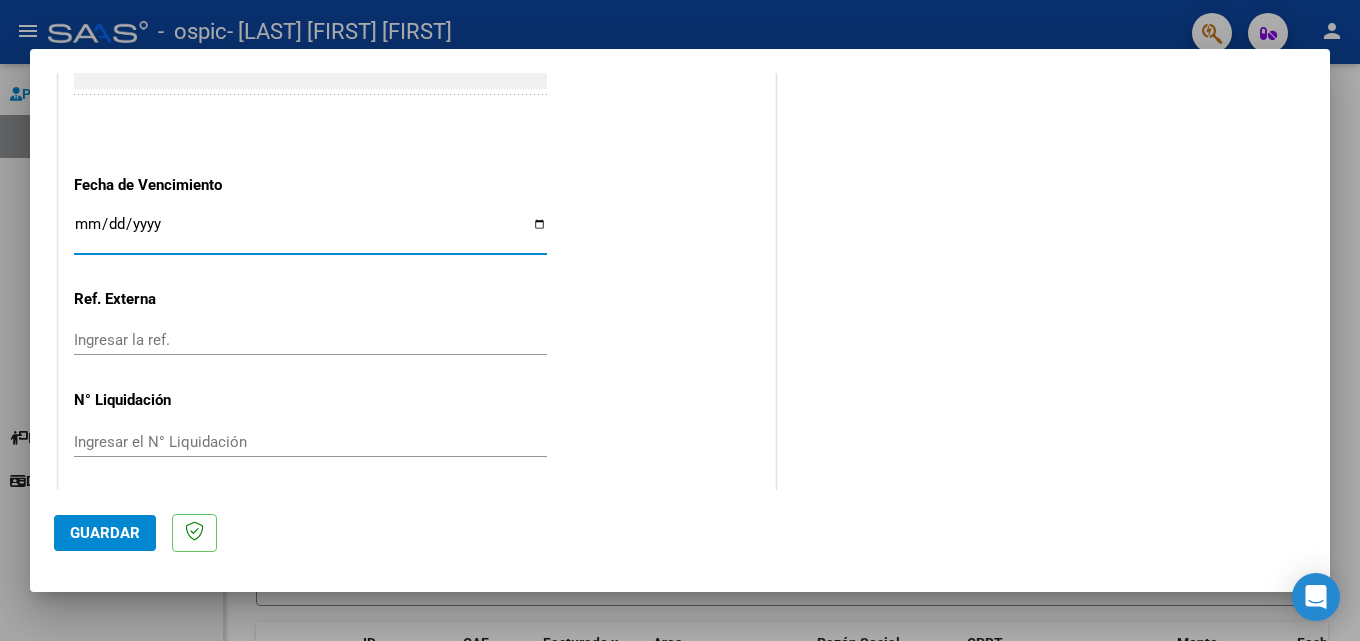 click on "Ingresar la fecha" at bounding box center [310, 232] 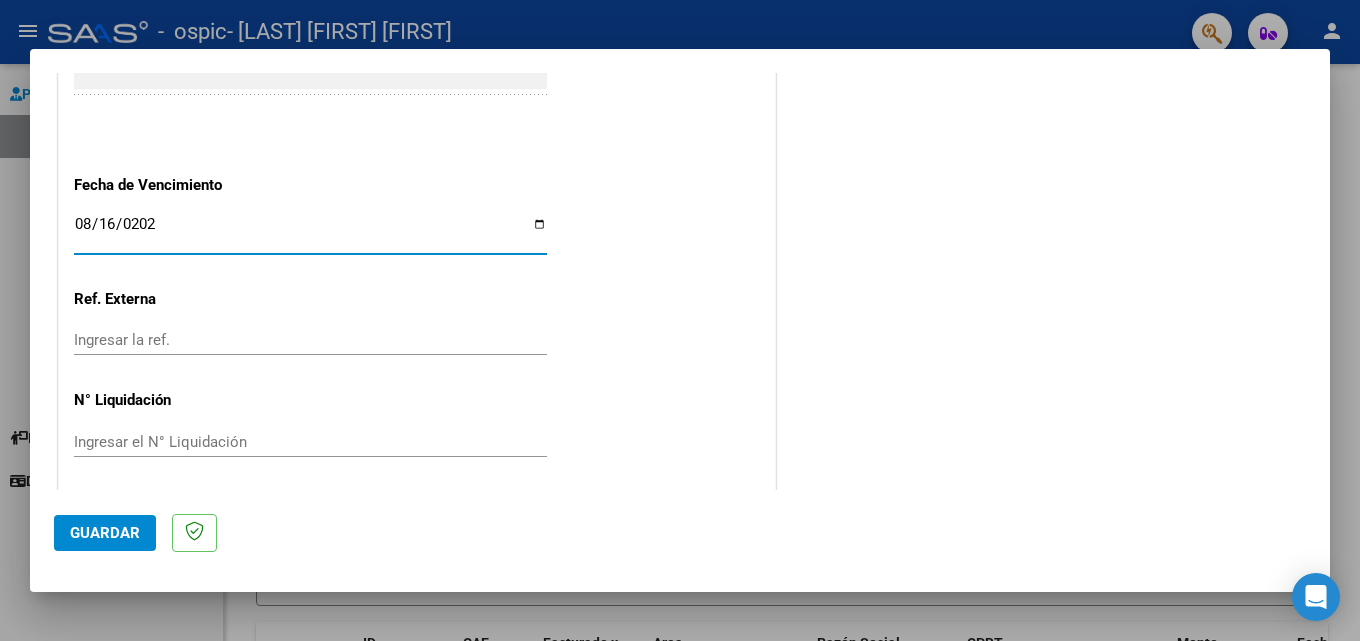 type on "2025-08-16" 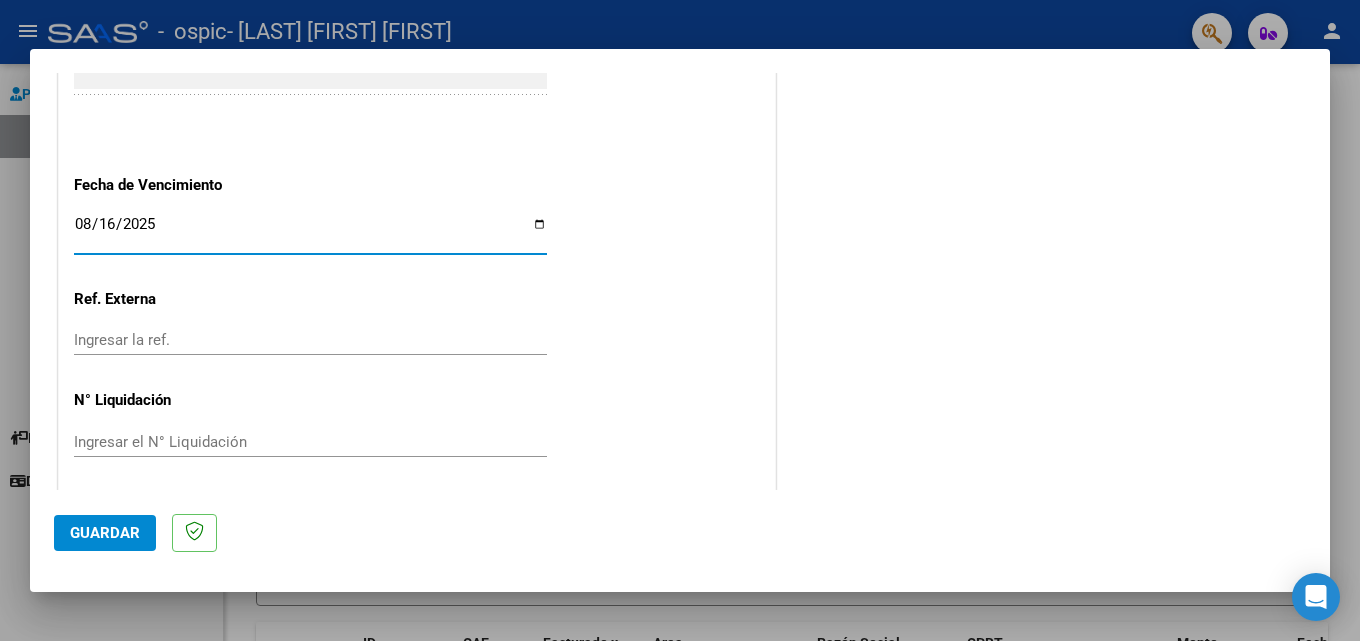 click on "Guardar" 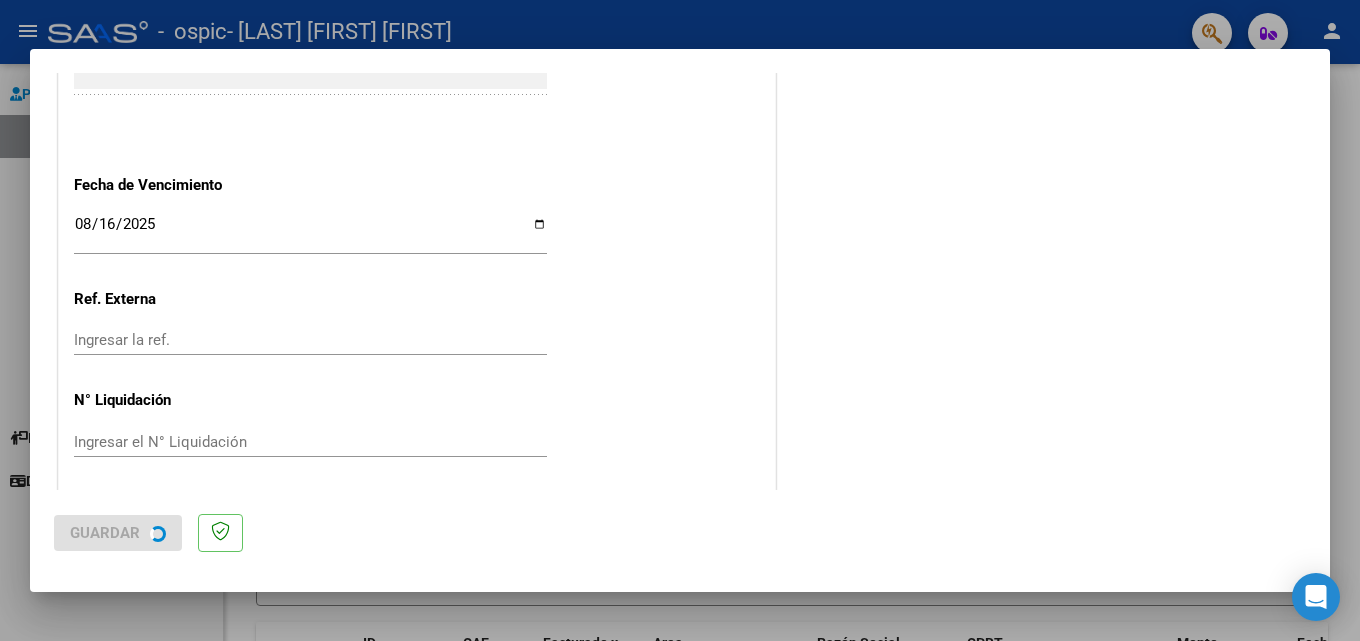 scroll, scrollTop: 0, scrollLeft: 0, axis: both 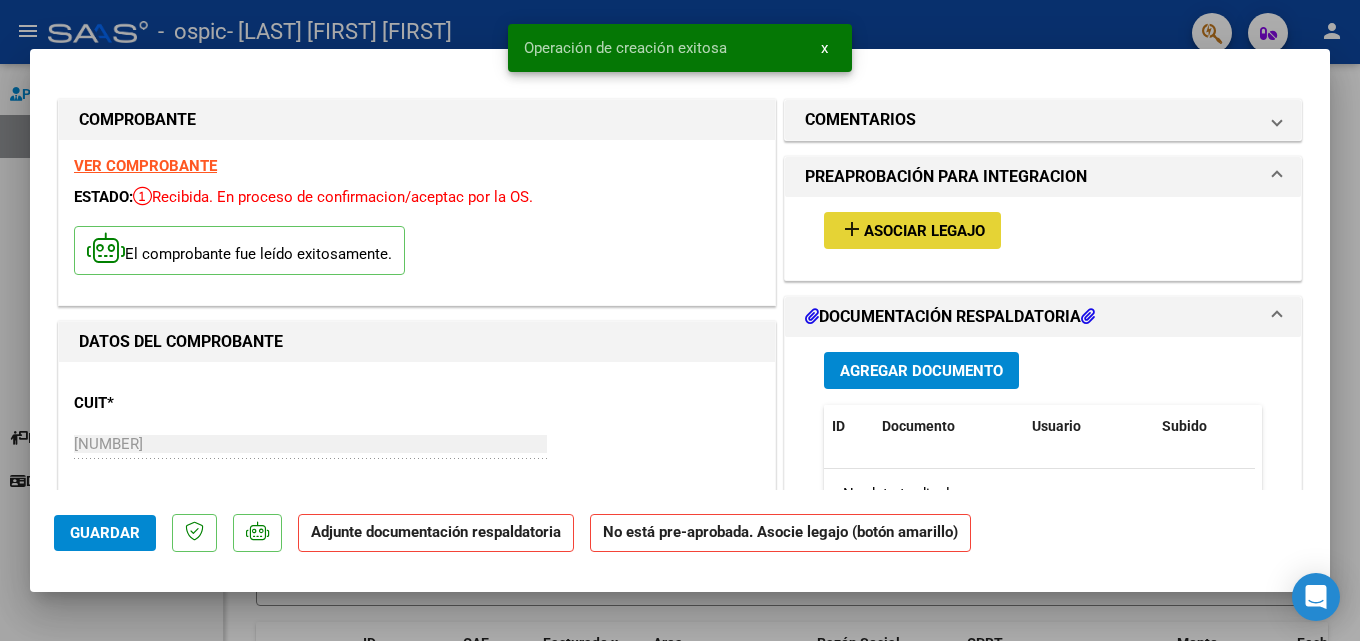 click on "Asociar Legajo" at bounding box center (924, 231) 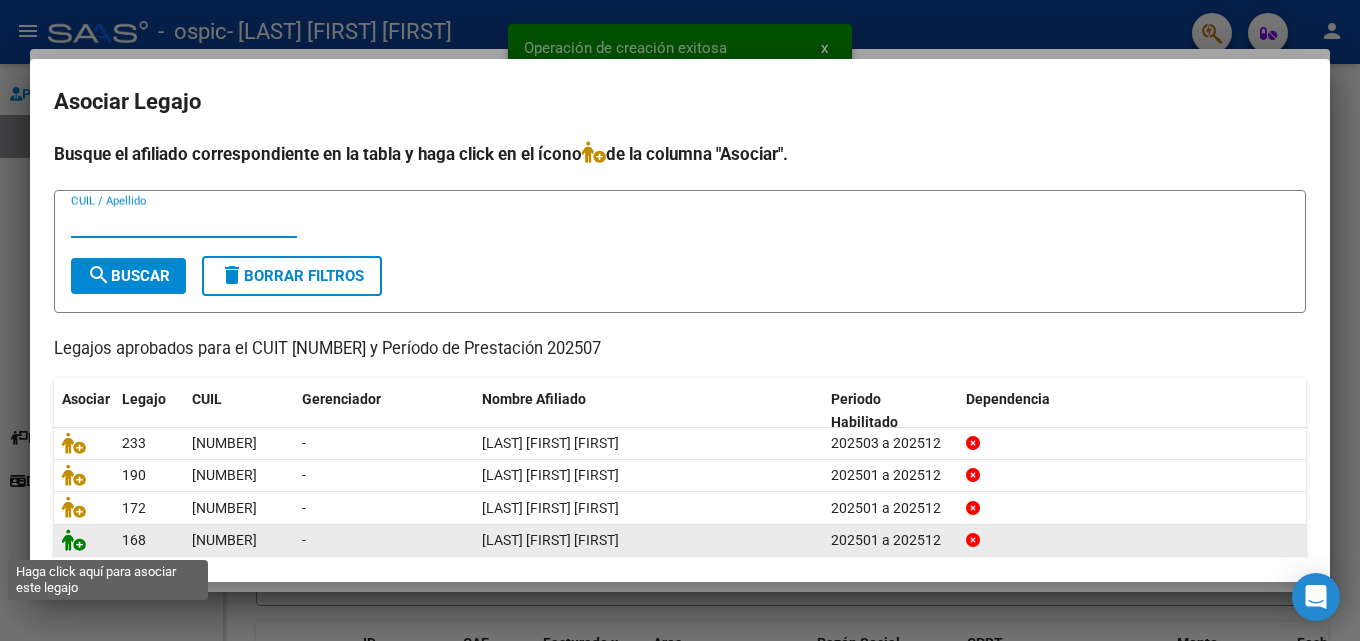 click 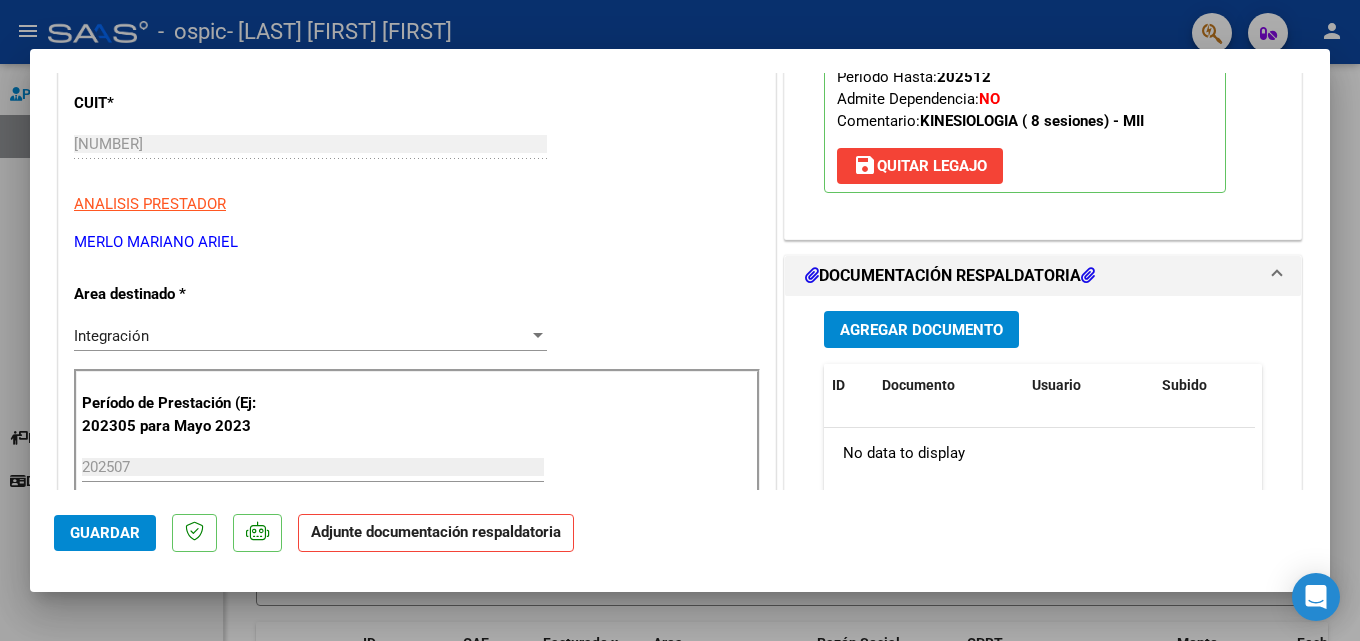 scroll, scrollTop: 400, scrollLeft: 0, axis: vertical 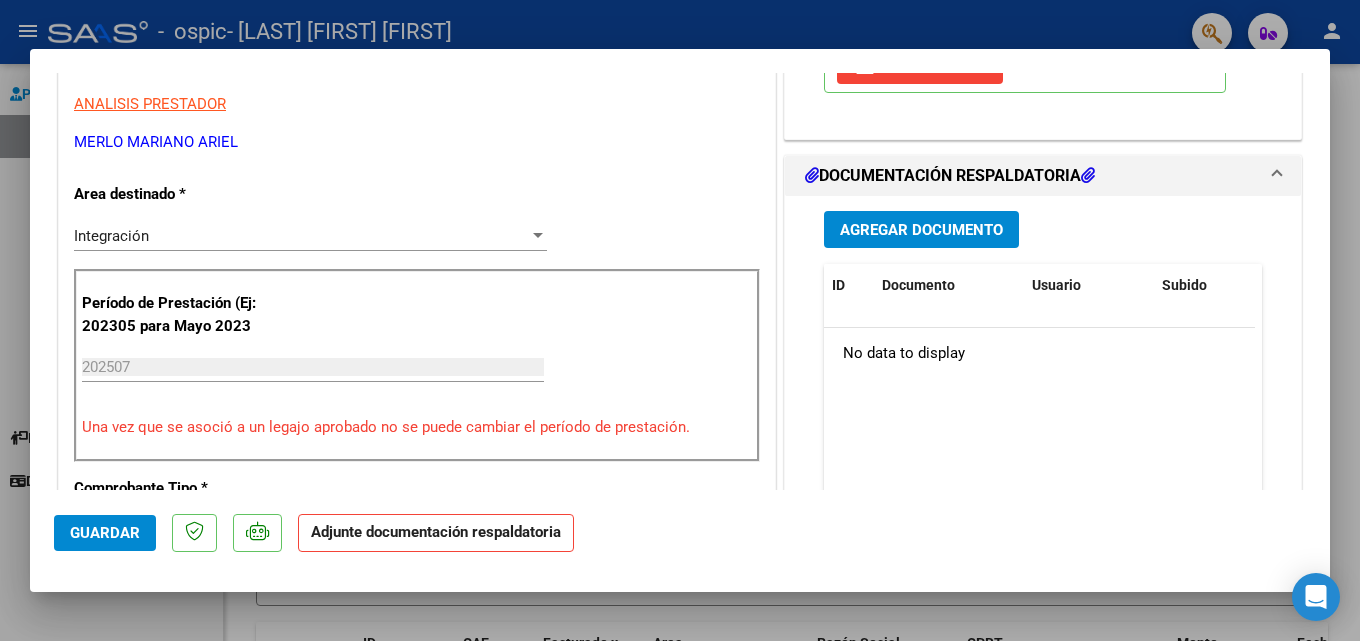 click on "Agregar Documento" at bounding box center [921, 230] 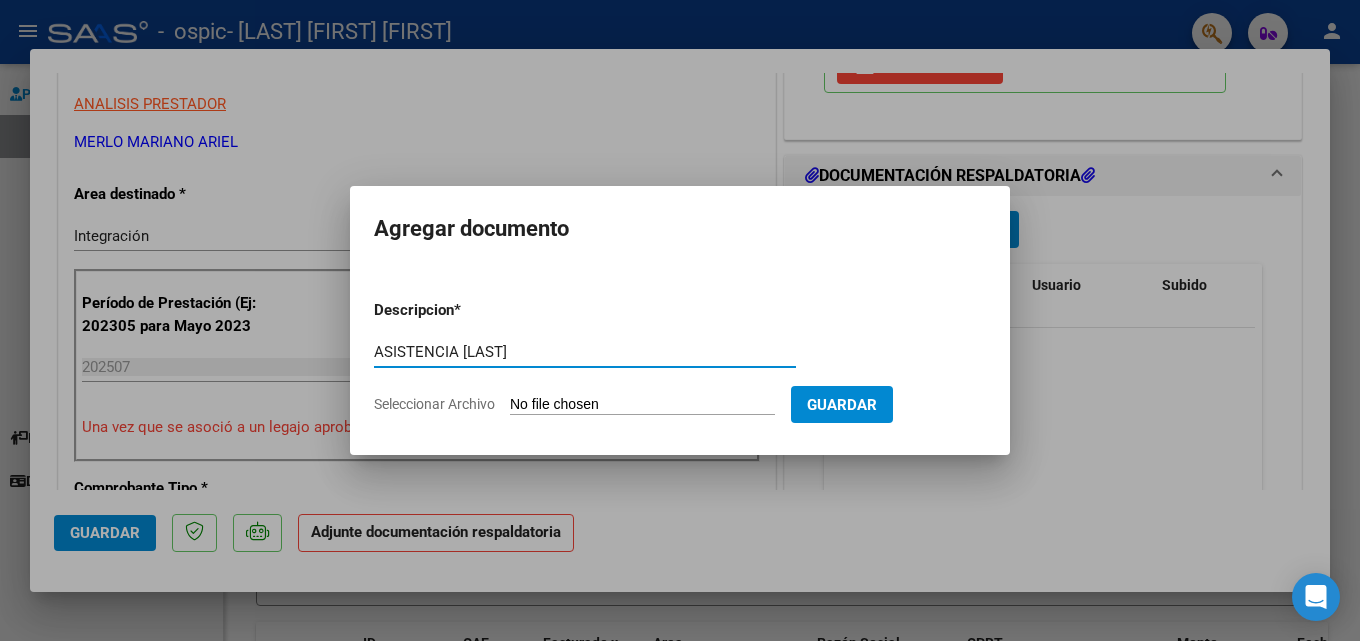 type on "ASISTENCIA [LAST]" 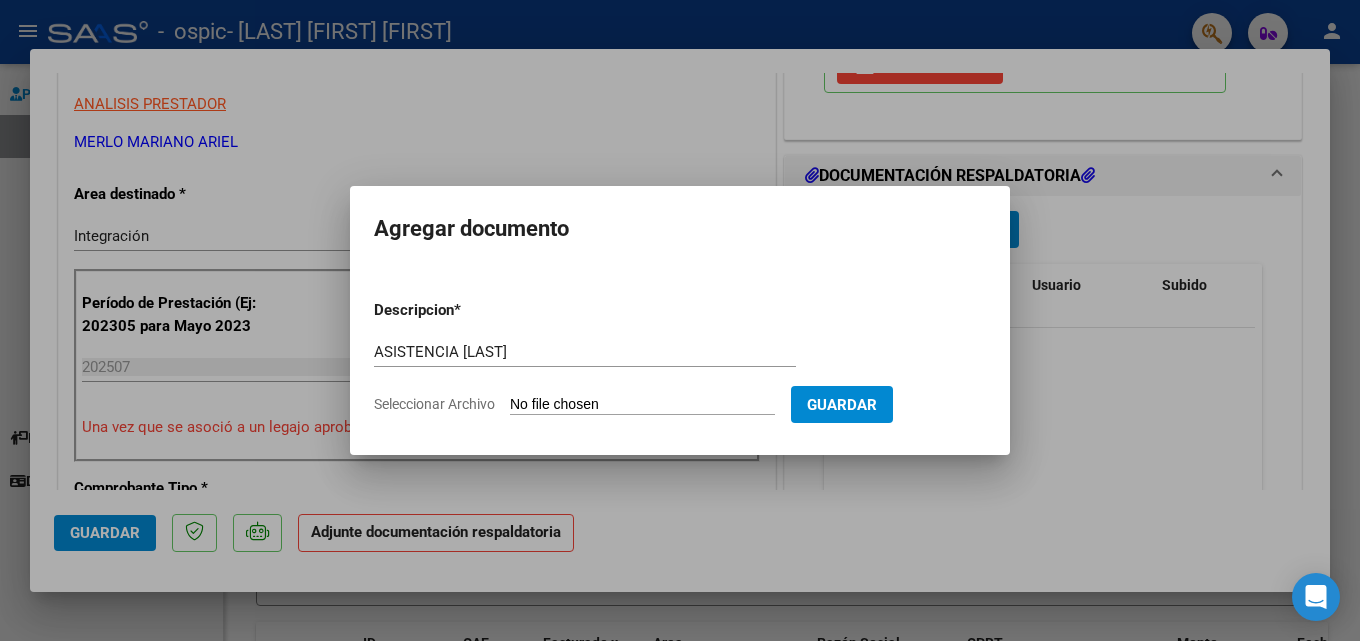 type on "C:\fakepath\[LAST].pdf" 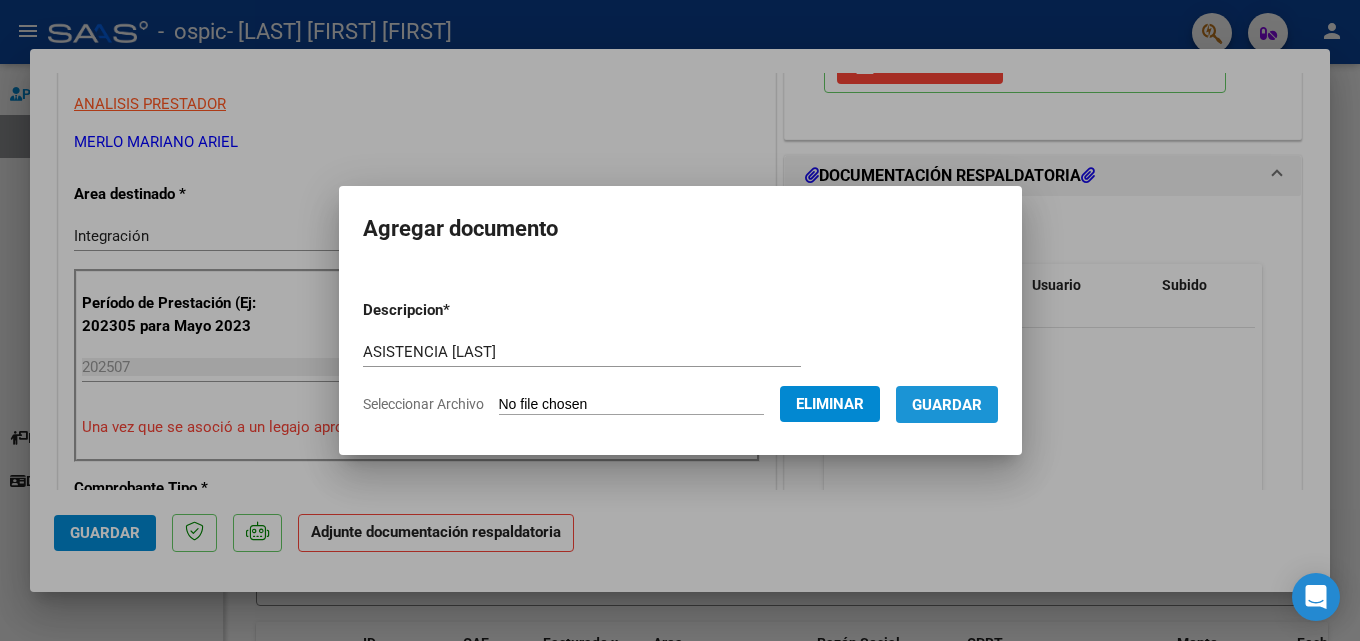 click on "Guardar" at bounding box center (947, 405) 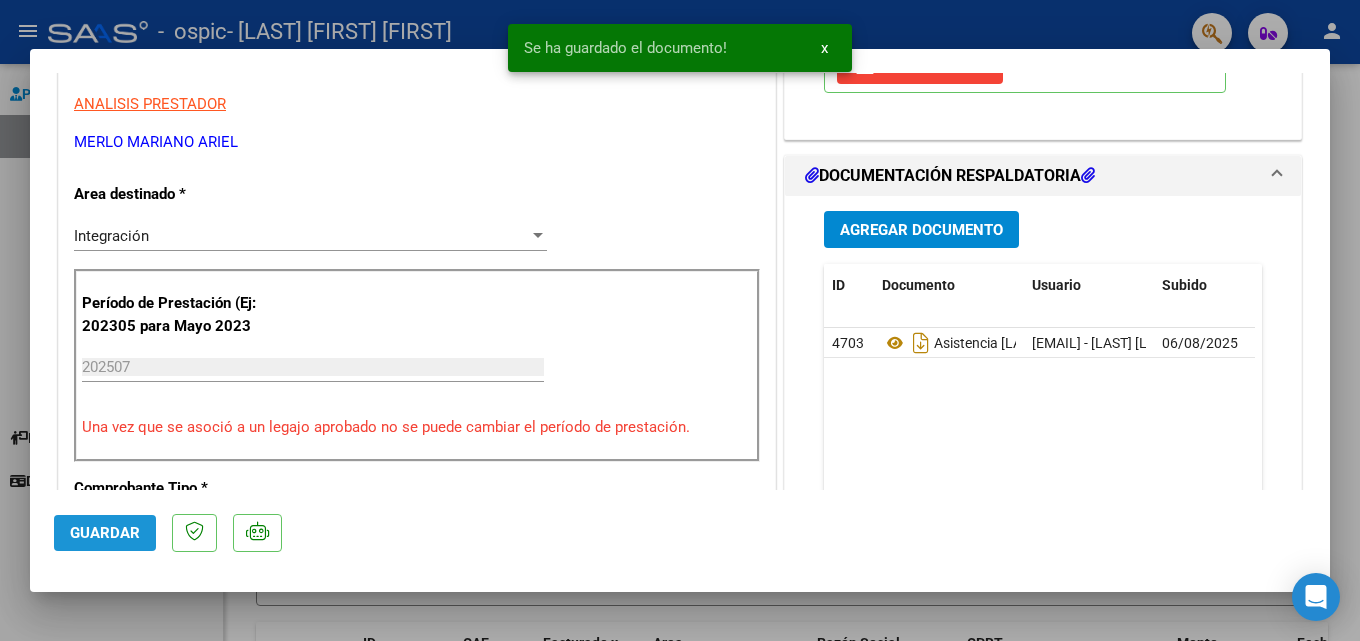 click on "Guardar" 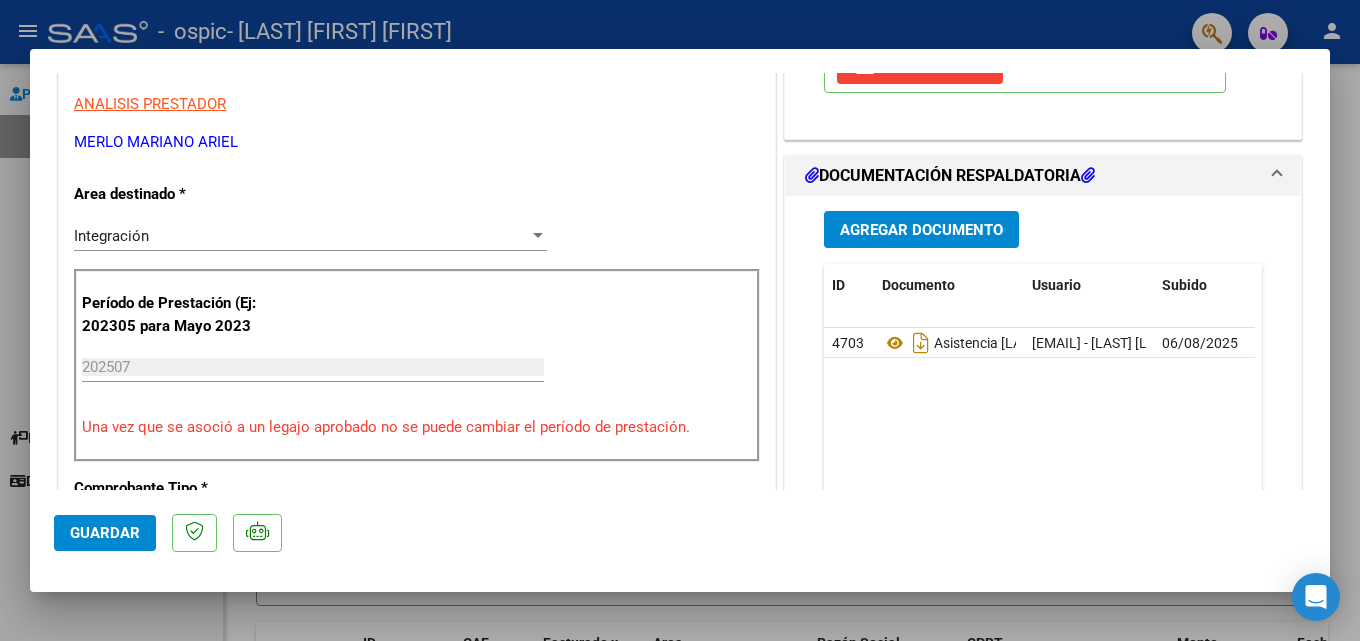 click on "COMPROBANTE VER COMPROBANTE ESTADO: Recibida. En proceso de confirmacion/aceptac por la OS. El comprobante fue leído exitosamente. DATOS DEL COMPROBANTE CUIT * [NUMBER] Ingresar CUIT ANALISIS PRESTADOR [LAST] [FIRST] [FIRST] ARCA Padrón Area destinado * Integración Seleccionar Area Período de Prestación (Ej: 202305 para Mayo 2023 202507 Ingrese el Período de Prestación como indica el ejemplo Una vez que se asoció a un legajo aprobado no se puede cambiar el período de prestación. Comprobante Tipo * Factura B Seleccionar Tipo Punto de Venta * 3 Ingresar el Nro. Número * 997 Ingresar el Nro. Monto * $ 98.964,88 Ingresar el monto Fecha del Cpbt. * 2025-08-06 Ingresar la fecha CAE / CAEA (no ingrese CAI) [NUMBER] Ingresar el CAE o CAEA (no ingrese CAI) Fecha de Vencimiento 2025-08-16 Ingresar la fecha Ref. Externa Ingresar la ref. N° Liquidación Ingresar el N° Liquidación COMENTARIOS Comentarios del Prestador / Gerenciador: NO" at bounding box center (680, 320) 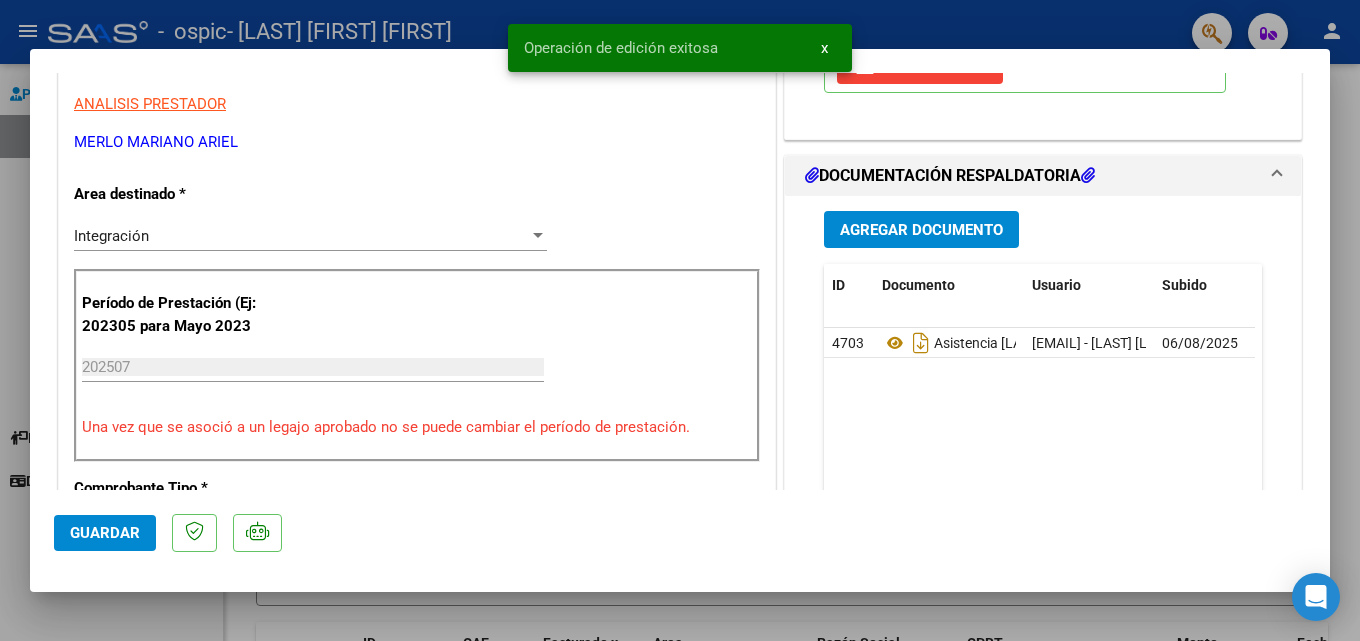 click at bounding box center [680, 320] 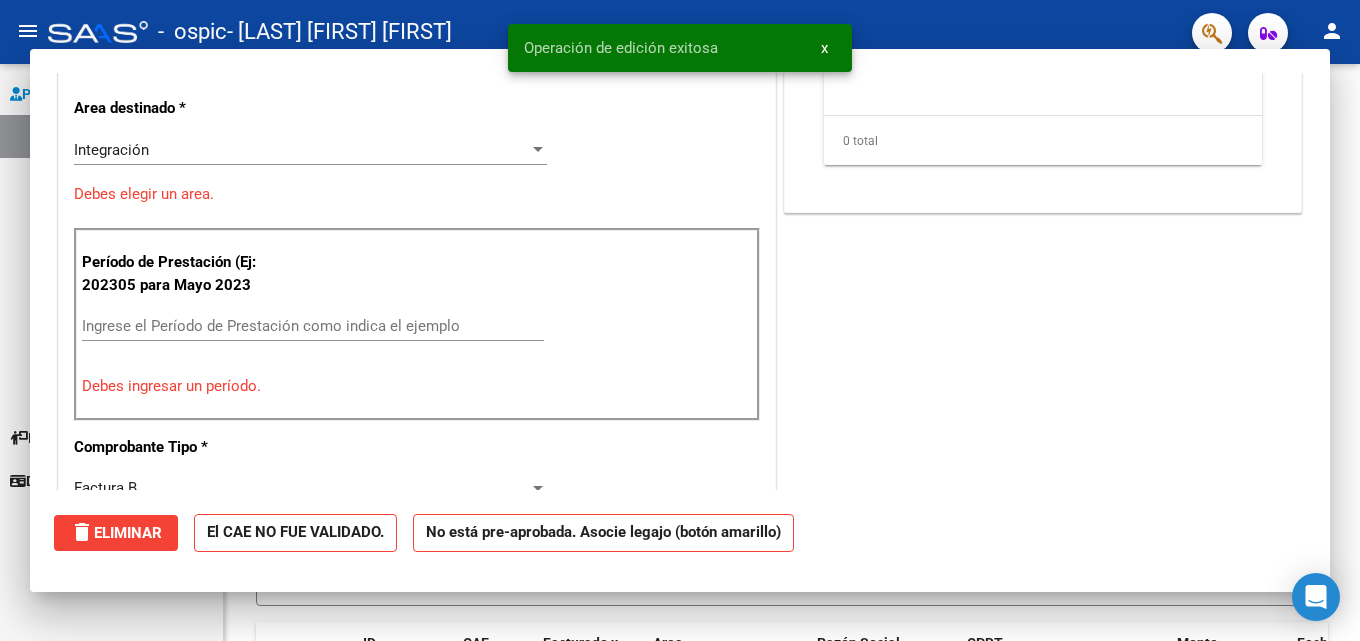 scroll, scrollTop: 0, scrollLeft: 0, axis: both 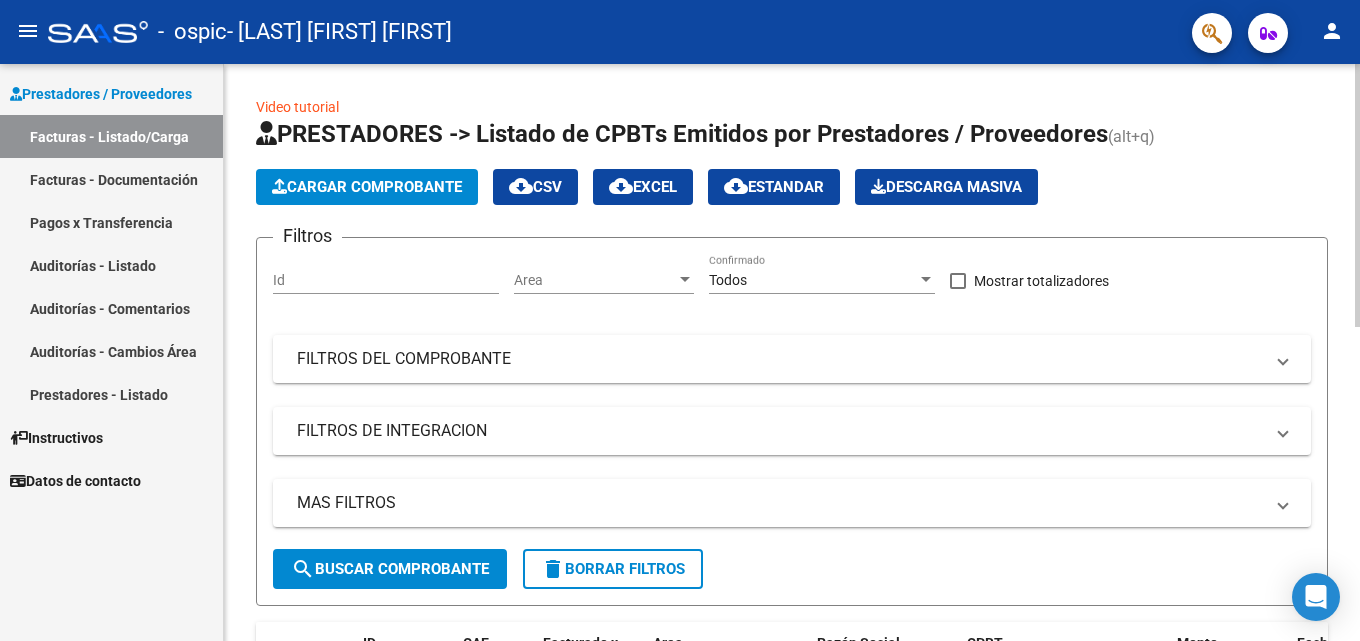 click on "Cargar Comprobante" 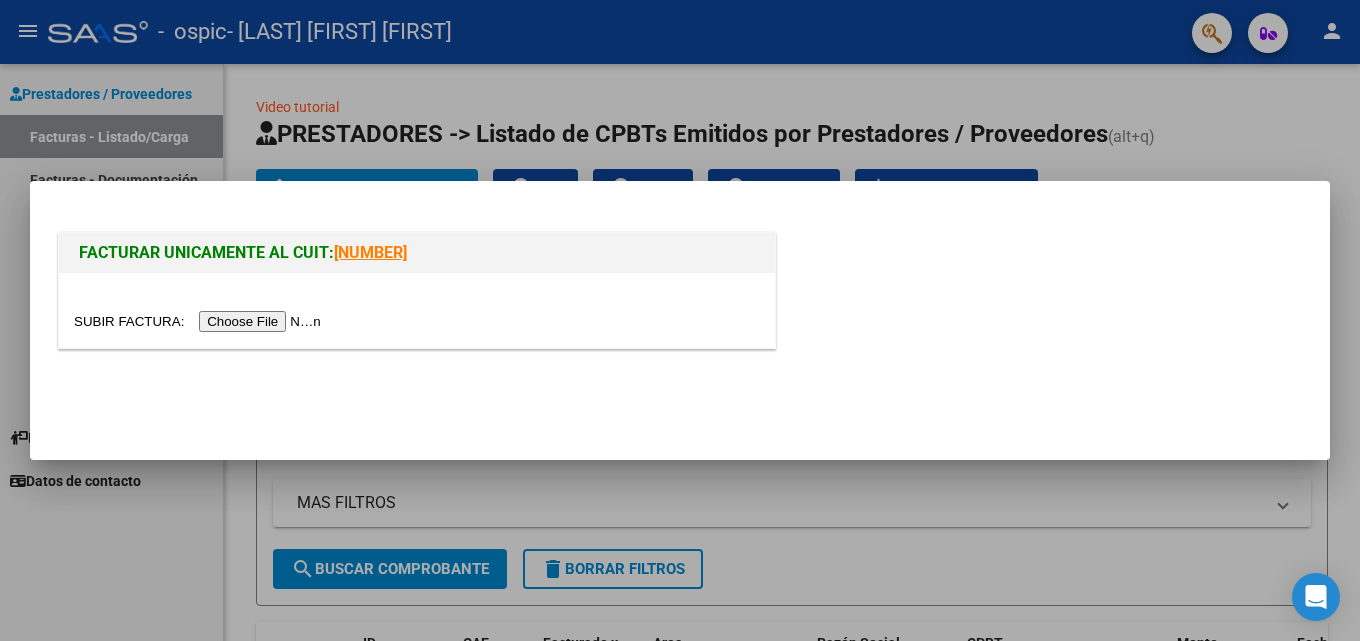 click at bounding box center [200, 321] 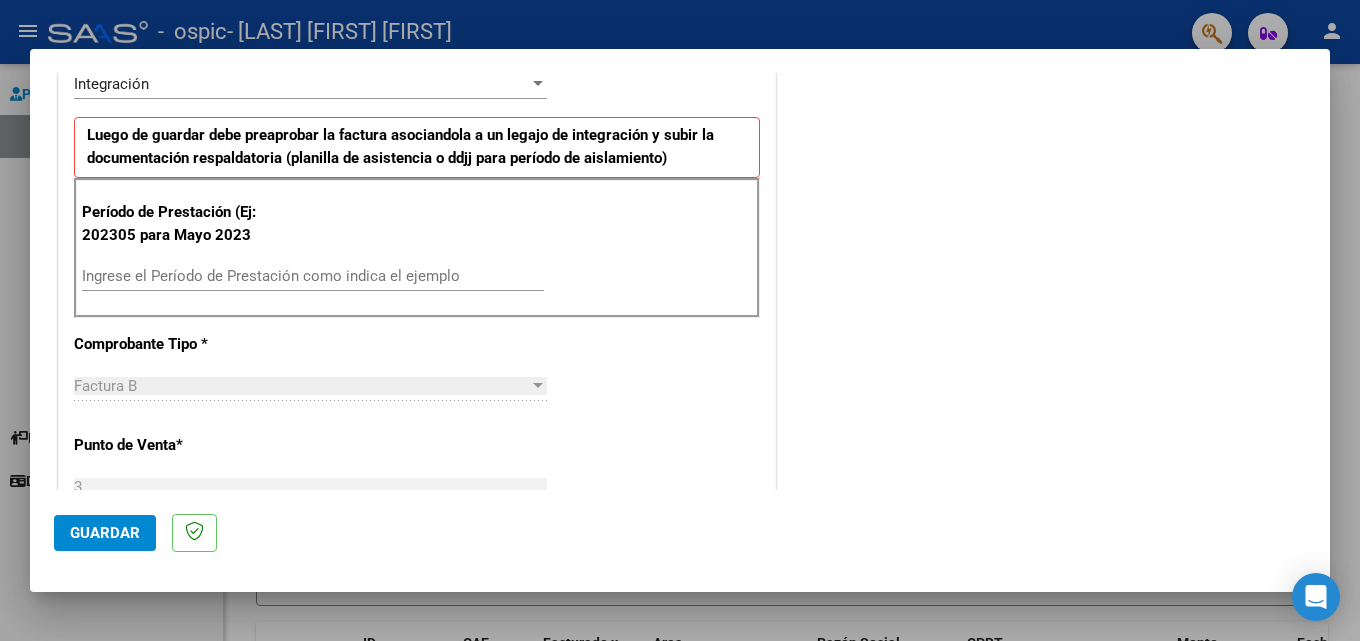 scroll, scrollTop: 500, scrollLeft: 0, axis: vertical 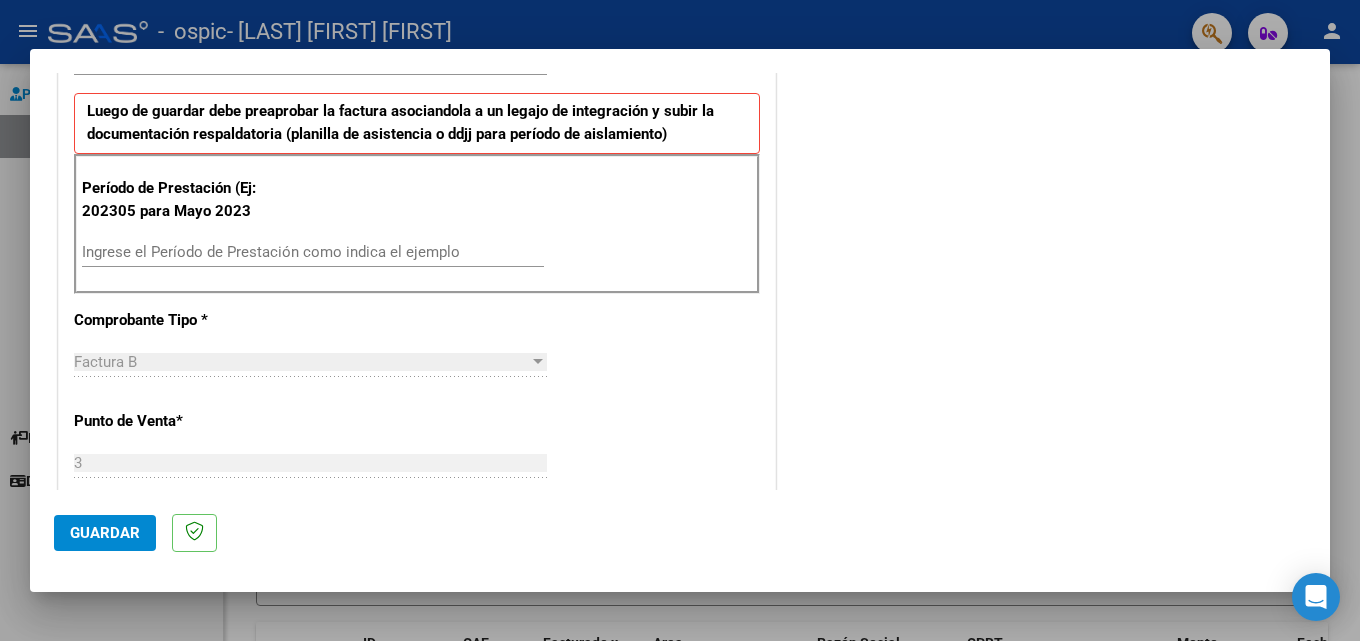 click on "Ingrese el Período de Prestación como indica el ejemplo" at bounding box center [313, 252] 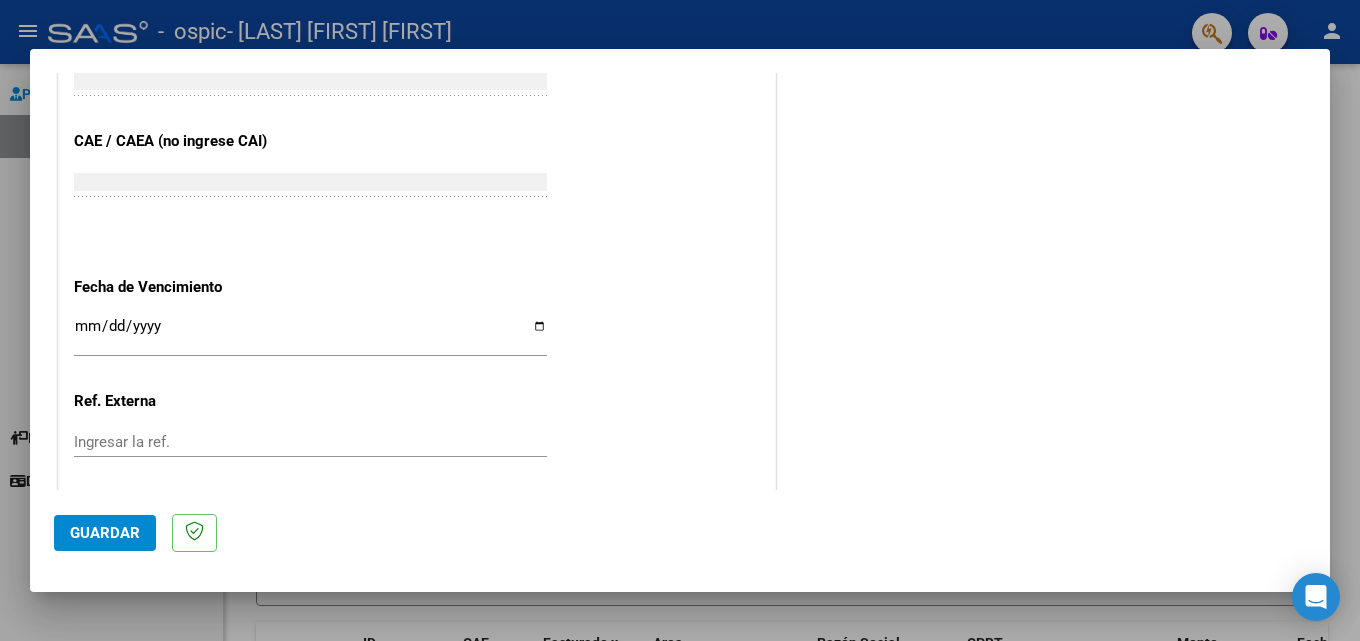 scroll, scrollTop: 1305, scrollLeft: 0, axis: vertical 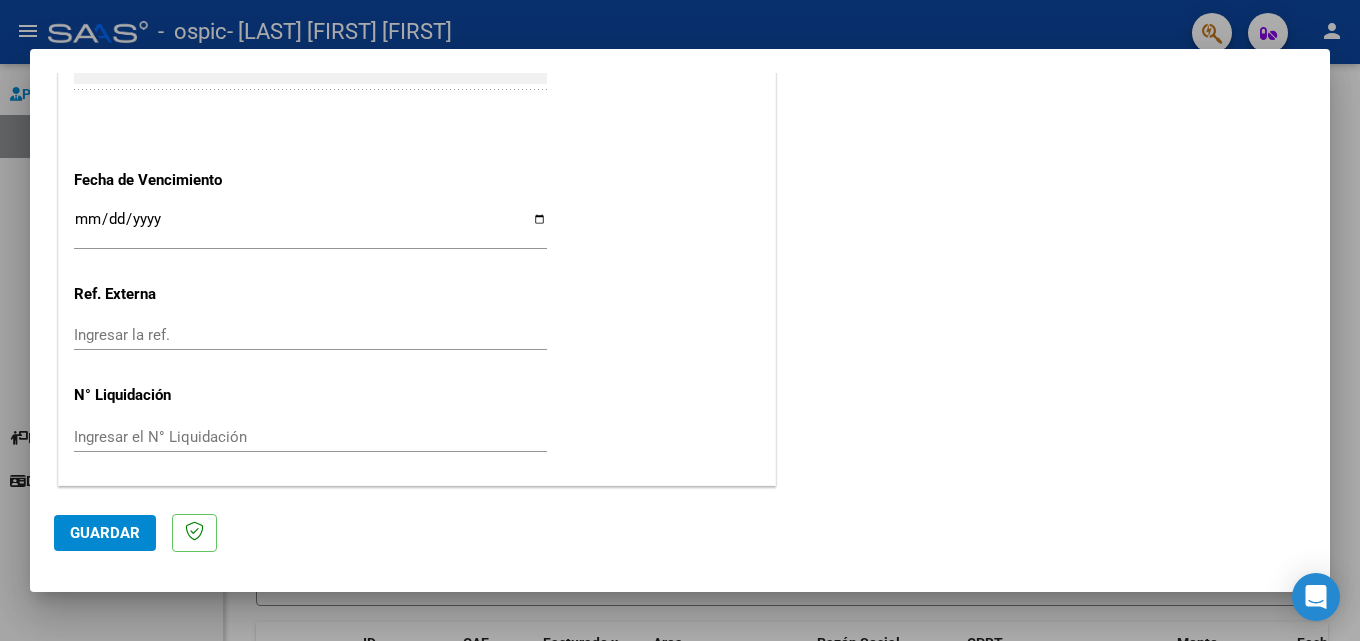 type on "202507" 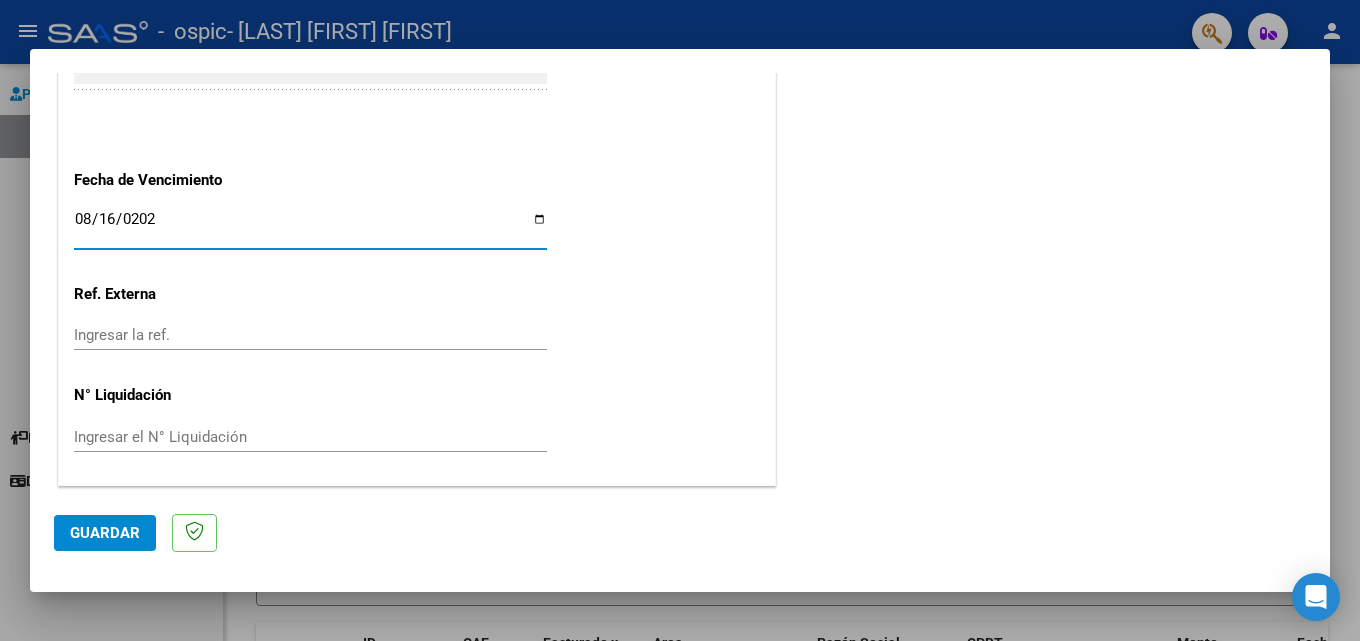 type on "2025-08-16" 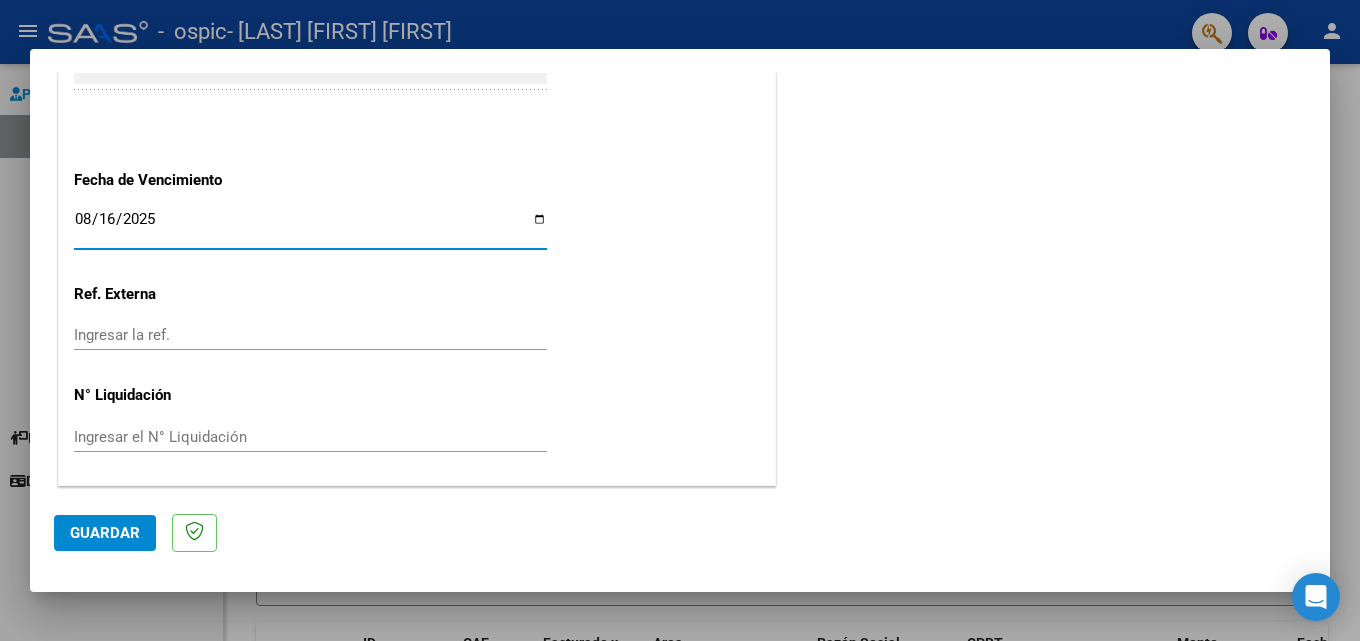 click on "Guardar" 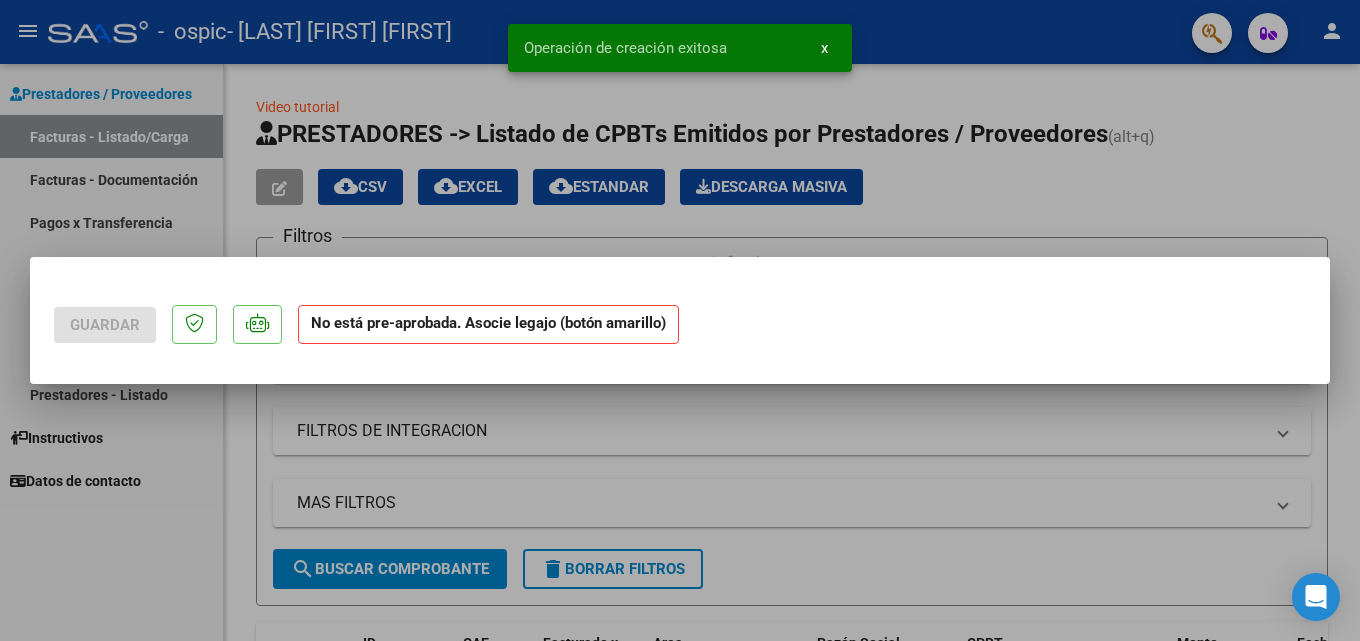 scroll, scrollTop: 0, scrollLeft: 0, axis: both 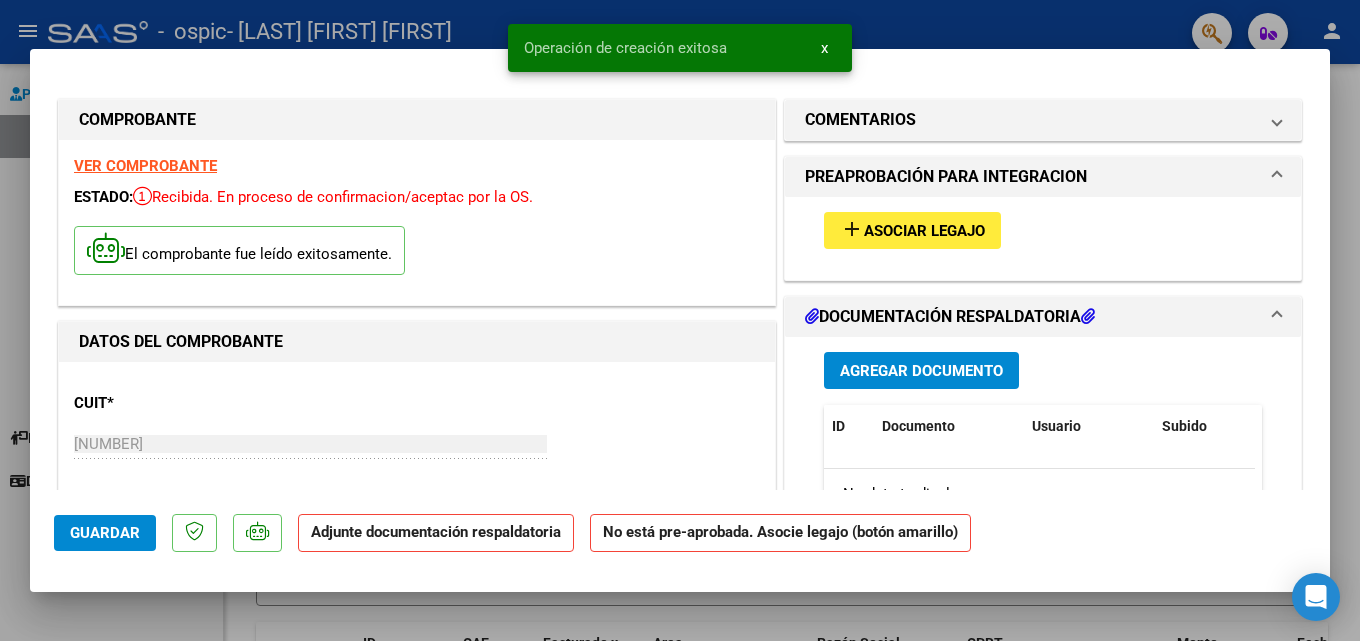 click on "Asociar Legajo" at bounding box center [924, 231] 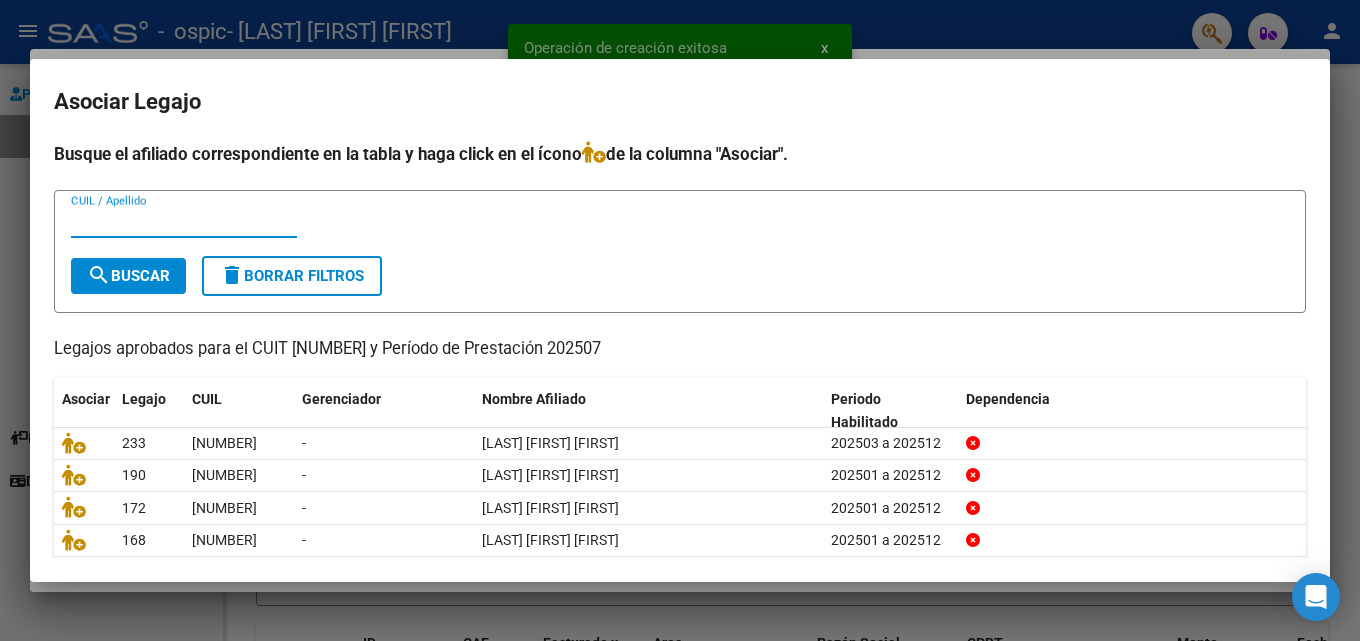 click on "CUIL / Apellido" at bounding box center [184, 222] 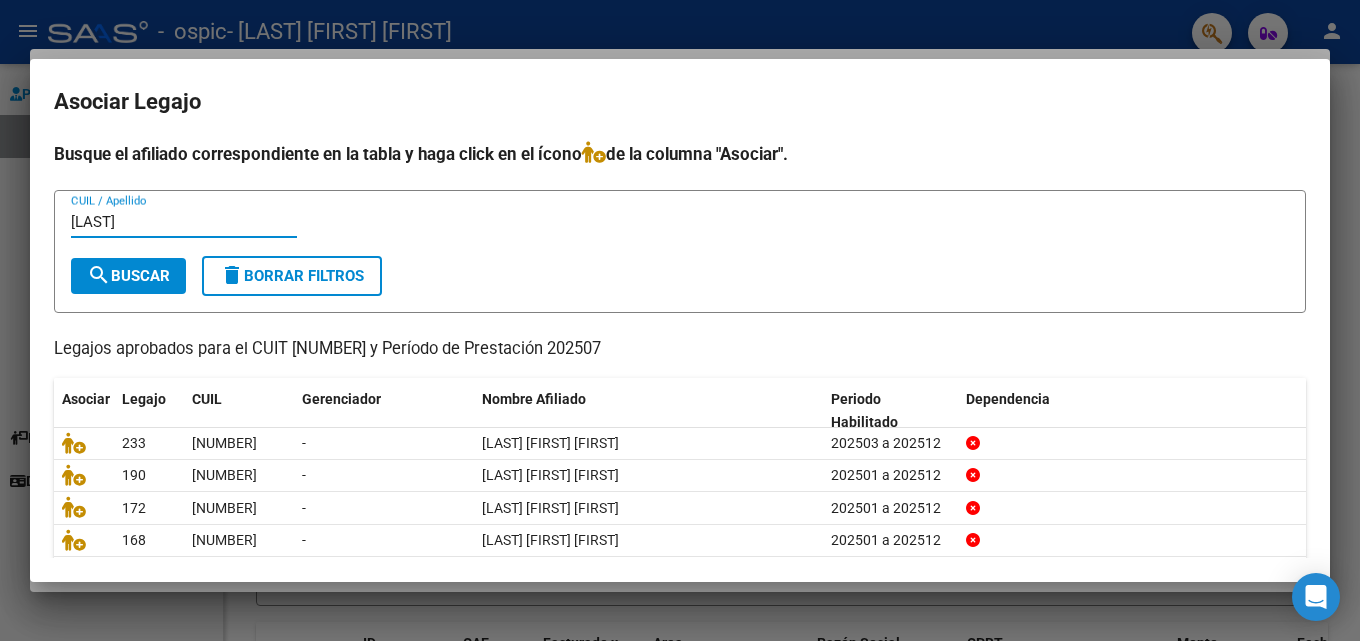 type on "[LAST]" 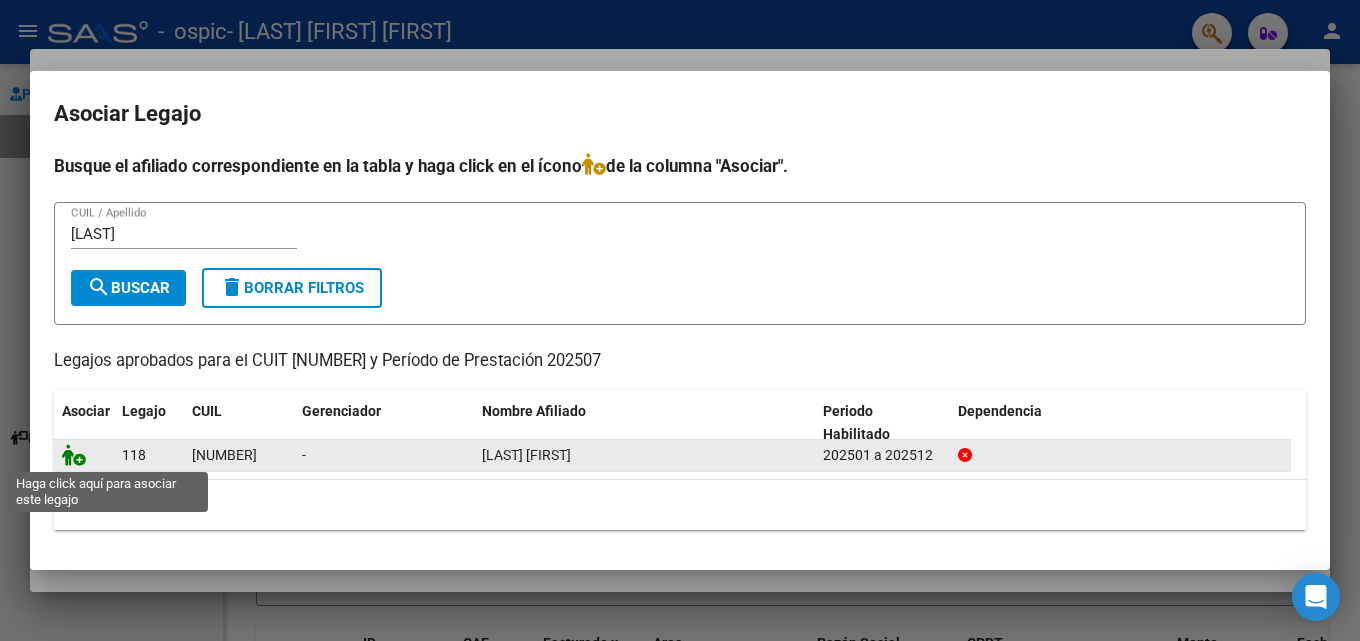 click 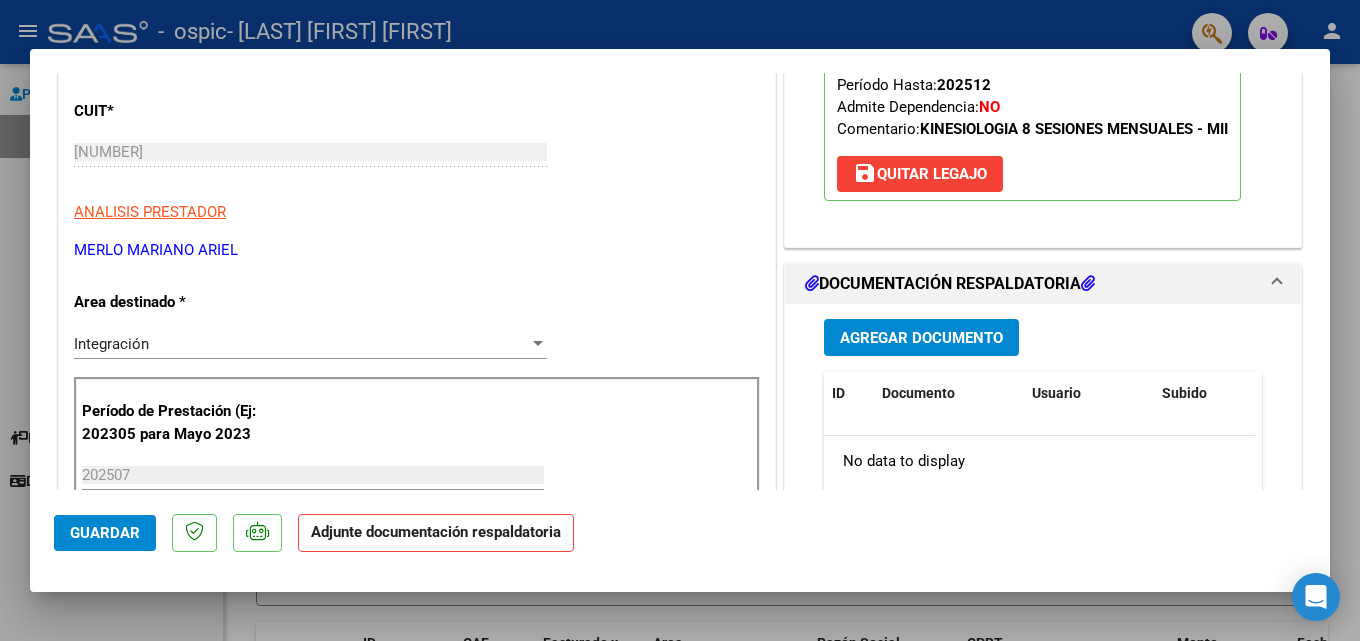 scroll, scrollTop: 300, scrollLeft: 0, axis: vertical 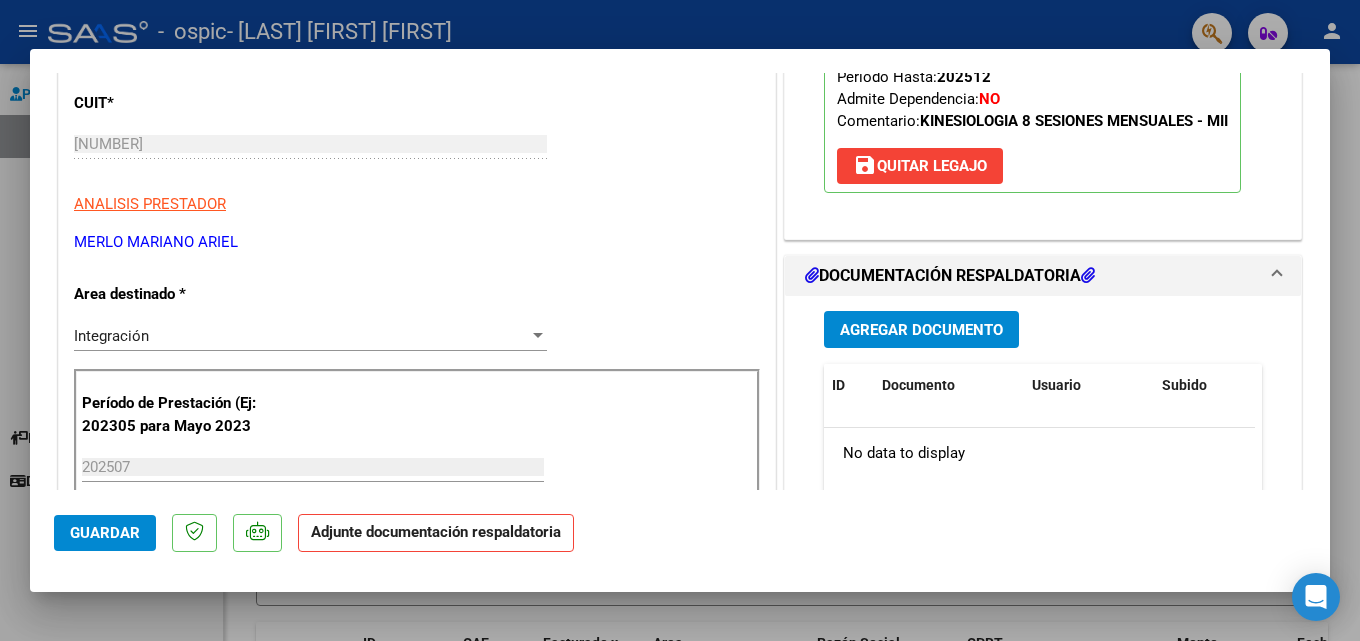 click on "Agregar Documento" at bounding box center [921, 330] 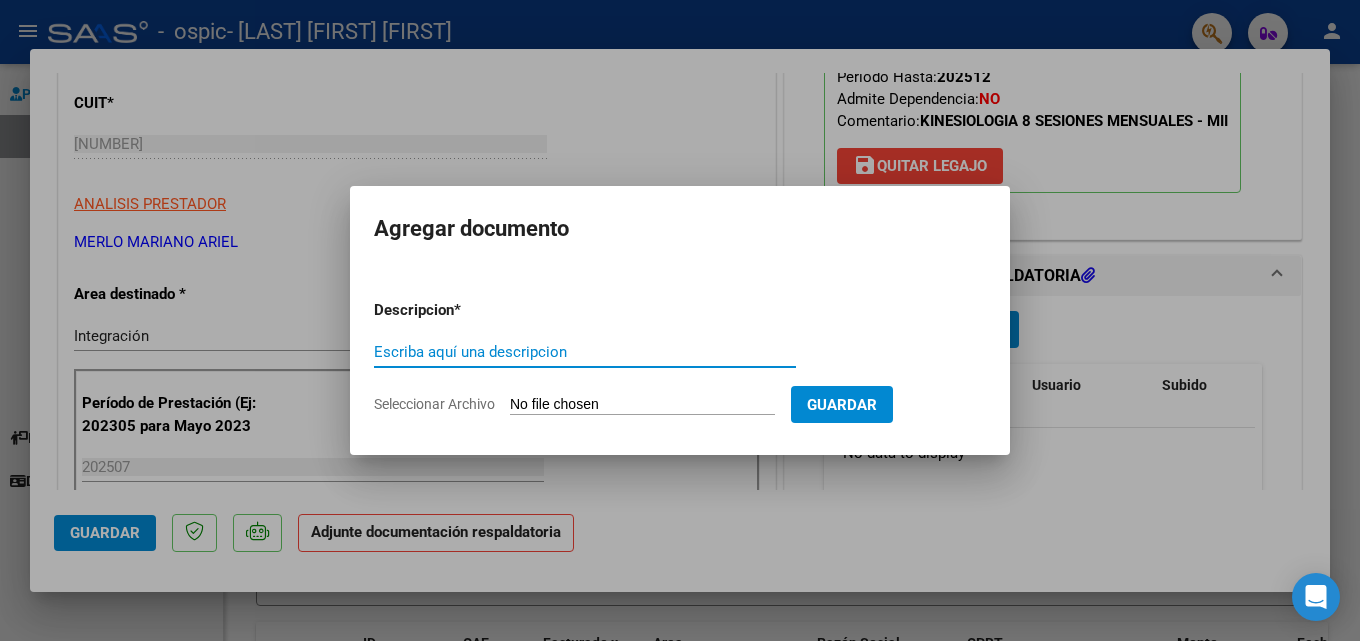click on "Escriba aquí una descripcion" at bounding box center [585, 352] 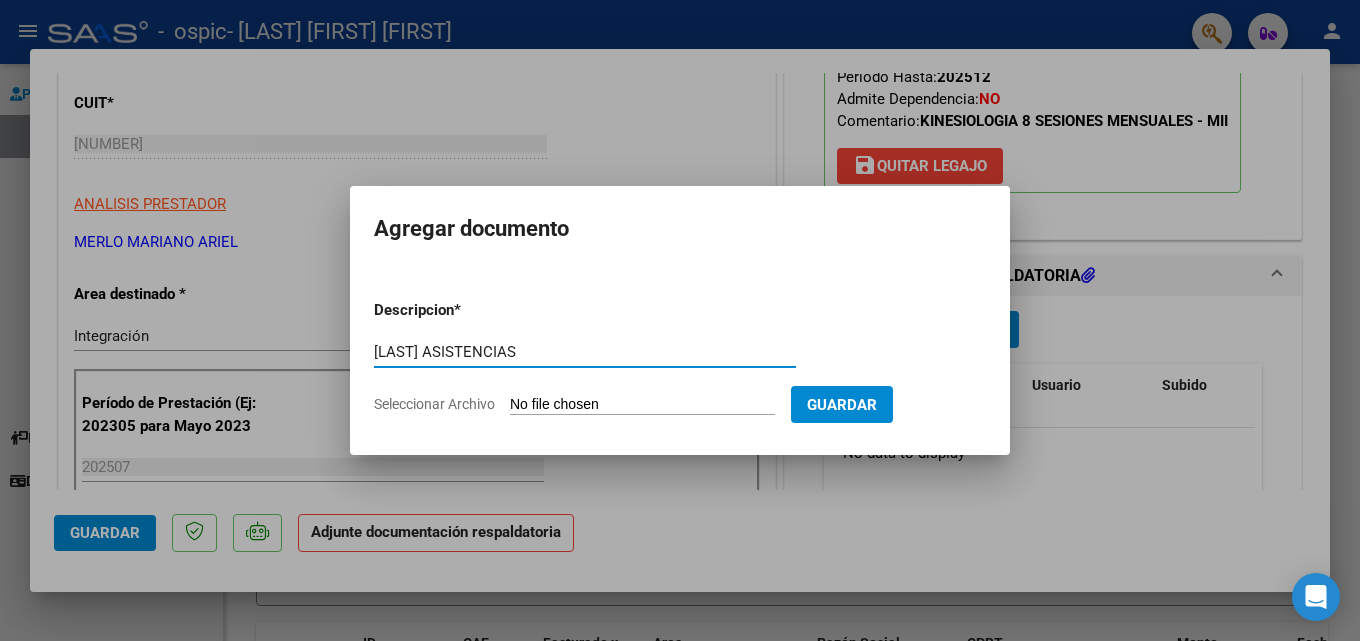 type on "[LAST] ASISTENCIAS" 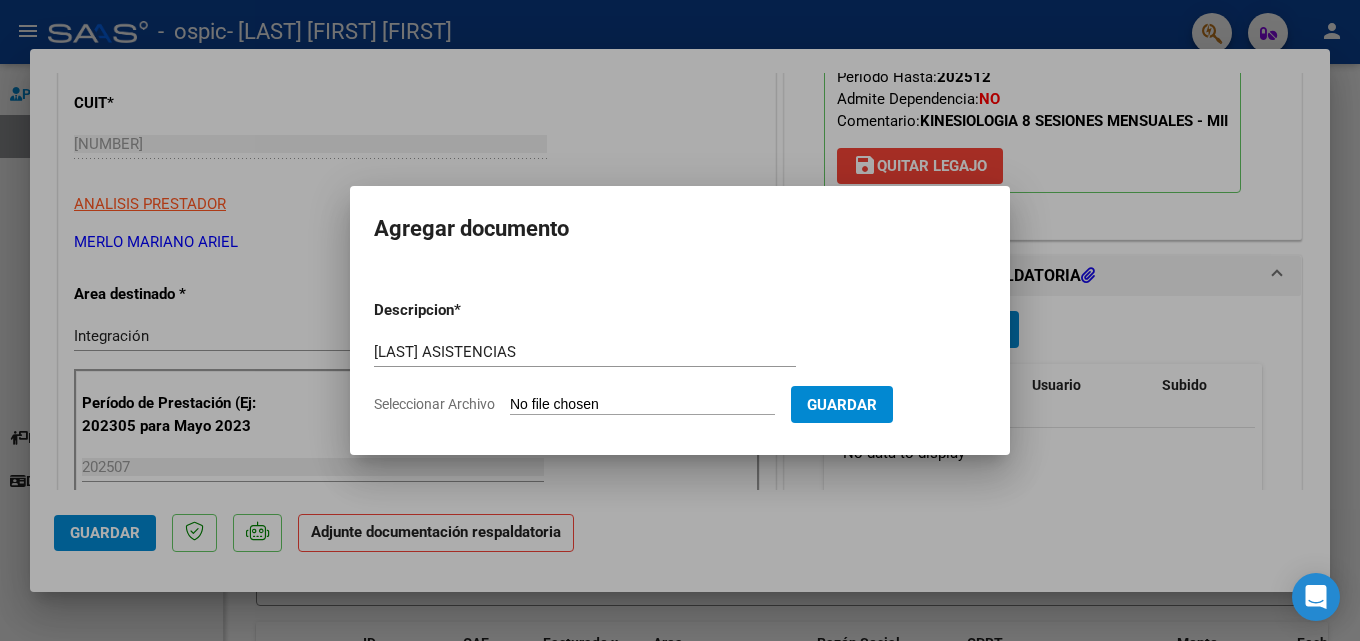 type on "C:\fakepath\[LAST] (1).pdf" 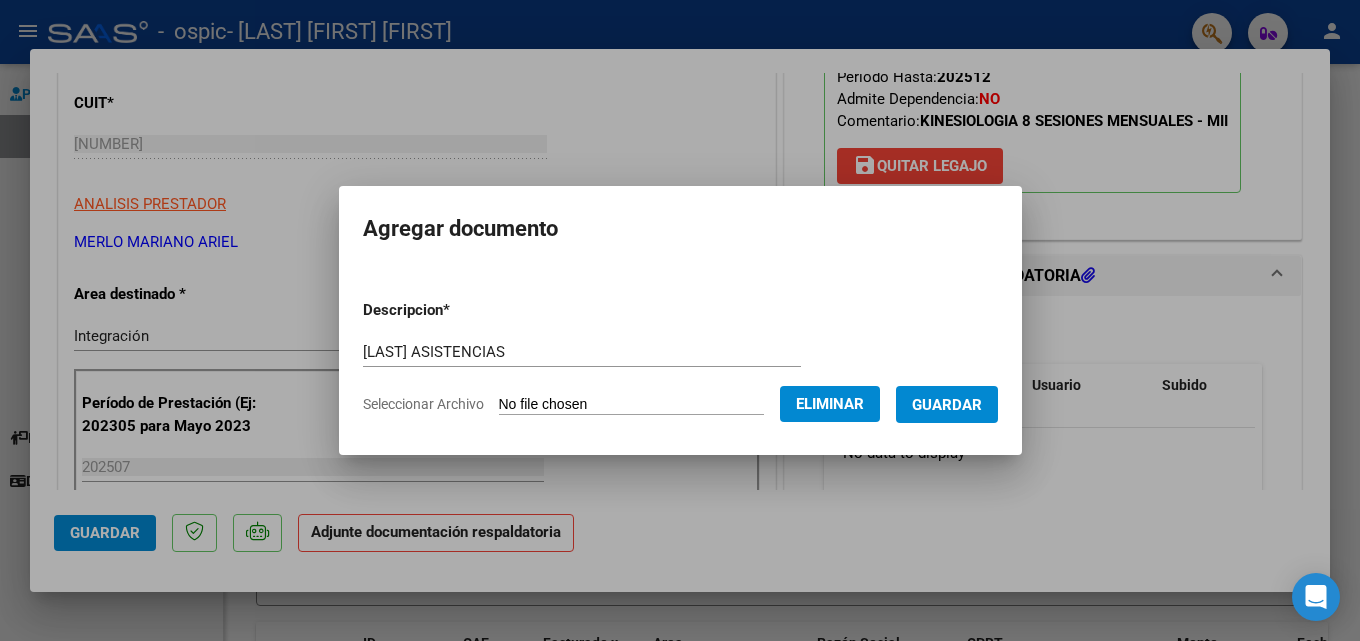 click on "Guardar" at bounding box center [947, 405] 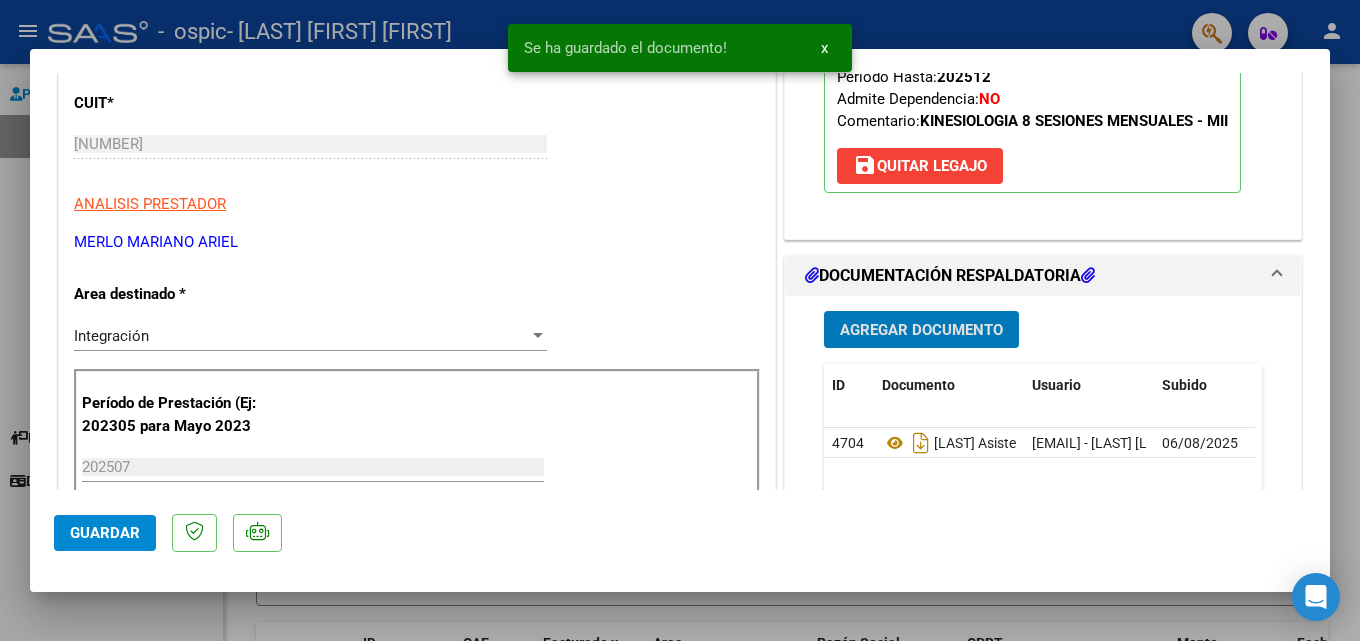 click on "Guardar" 